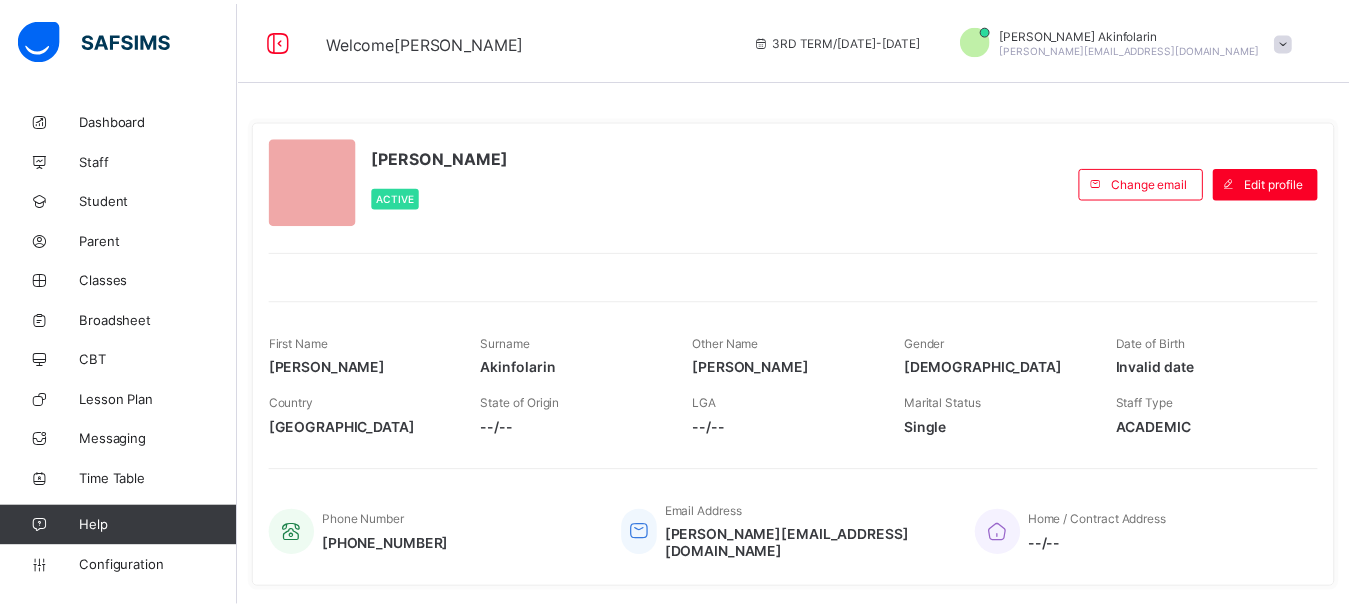 scroll, scrollTop: 0, scrollLeft: 0, axis: both 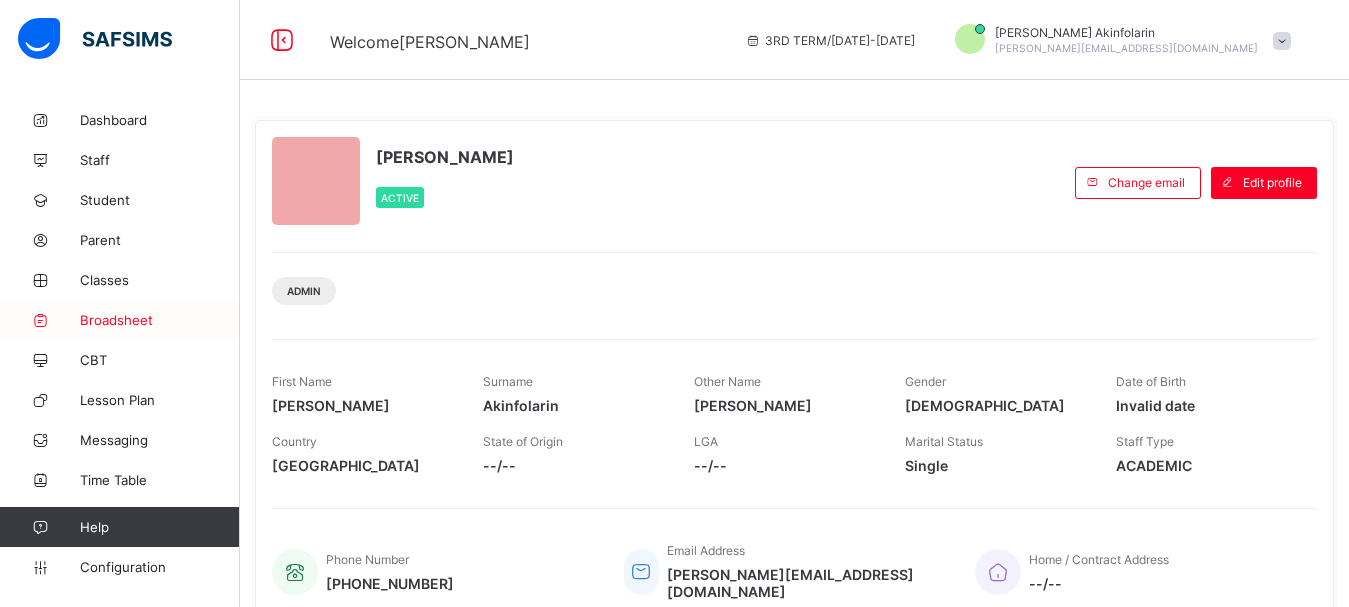 click on "Broadsheet" at bounding box center [160, 320] 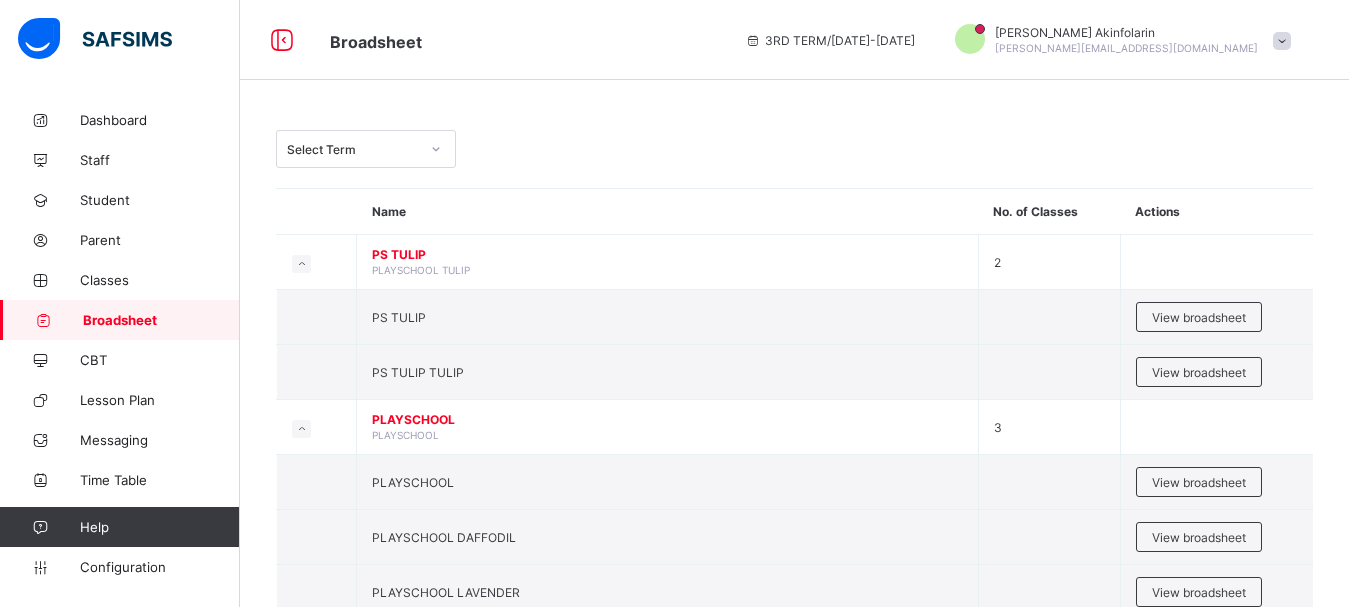 click on "Select Term" at bounding box center [353, 149] 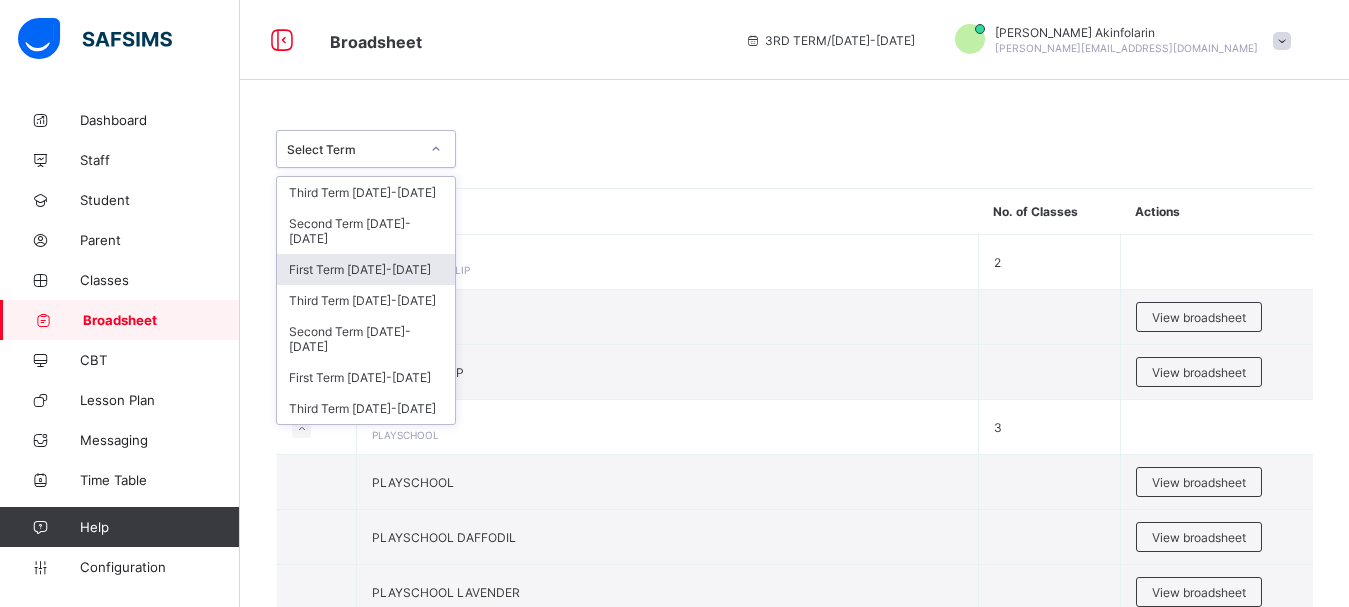 click on "First Term 2024-2025" at bounding box center [366, 269] 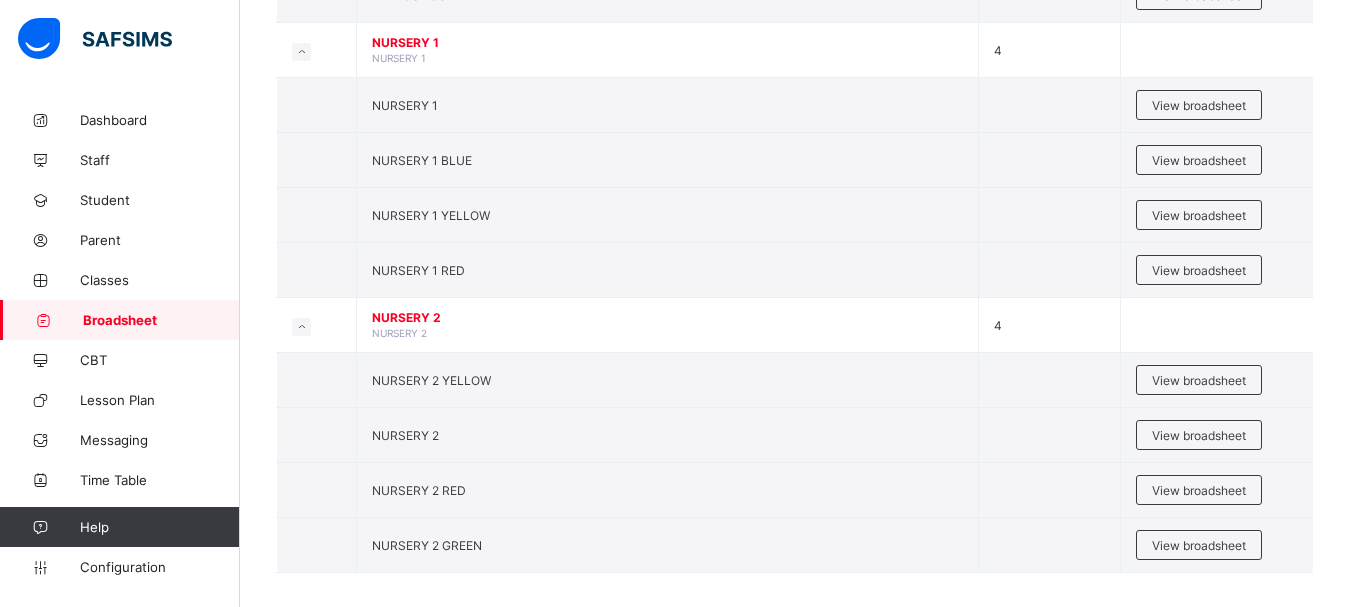 scroll, scrollTop: 510, scrollLeft: 0, axis: vertical 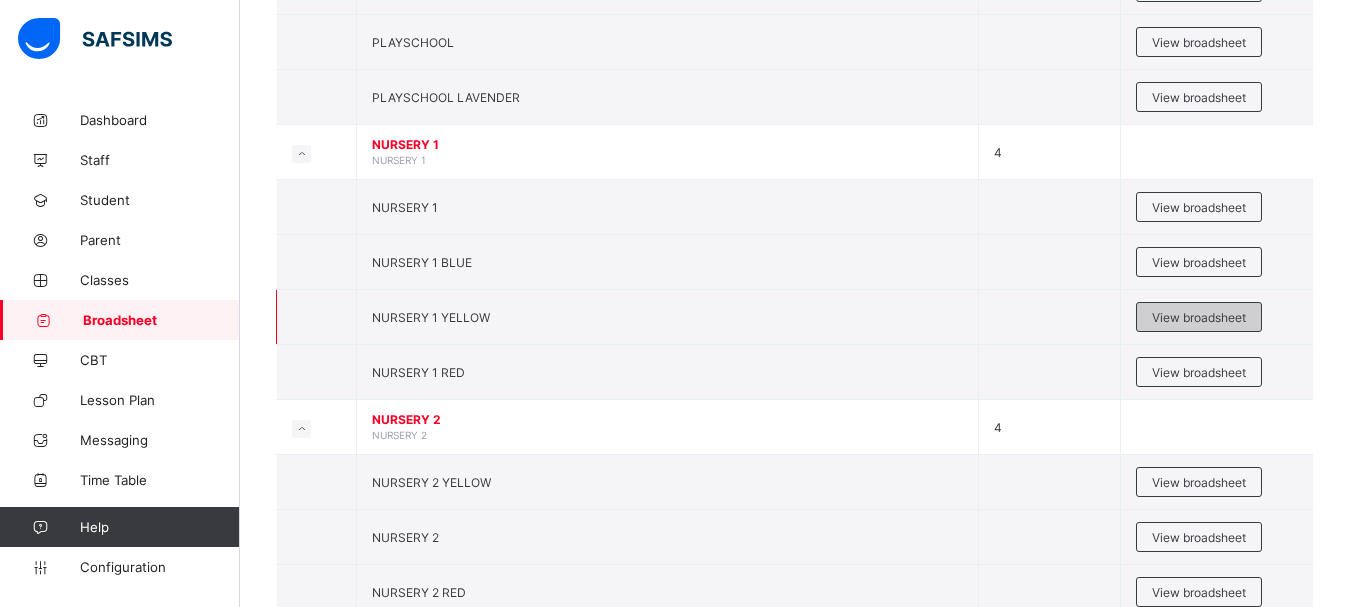 click on "View broadsheet" at bounding box center [1199, 317] 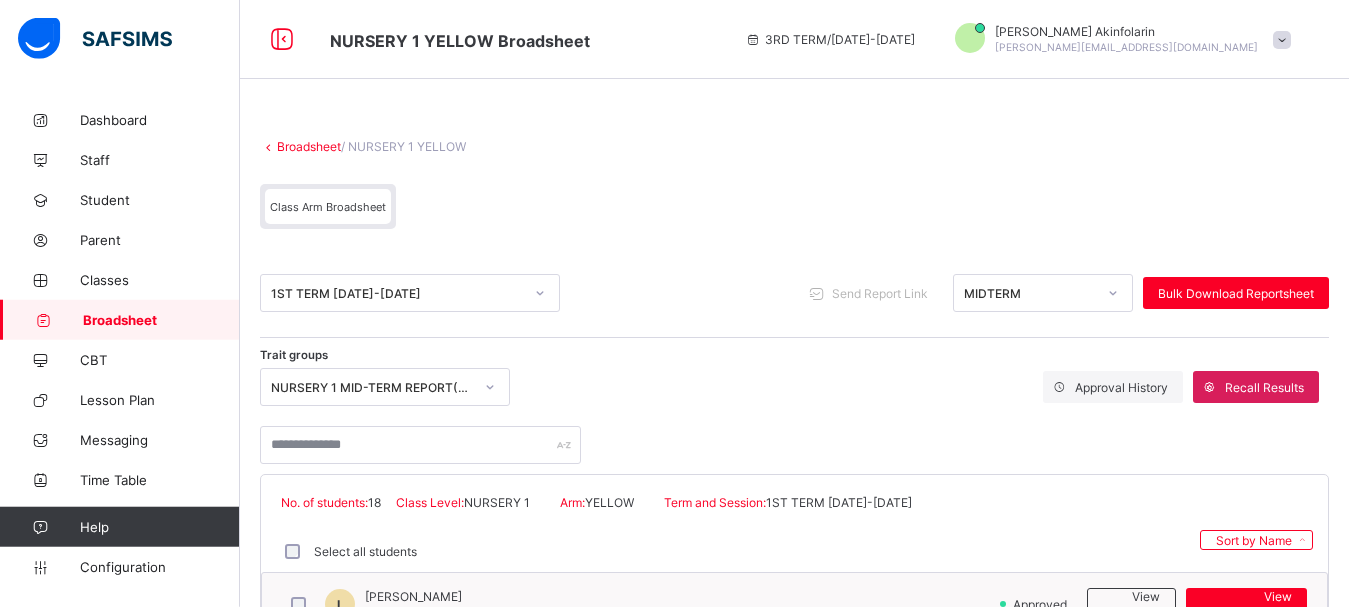 scroll, scrollTop: 0, scrollLeft: 0, axis: both 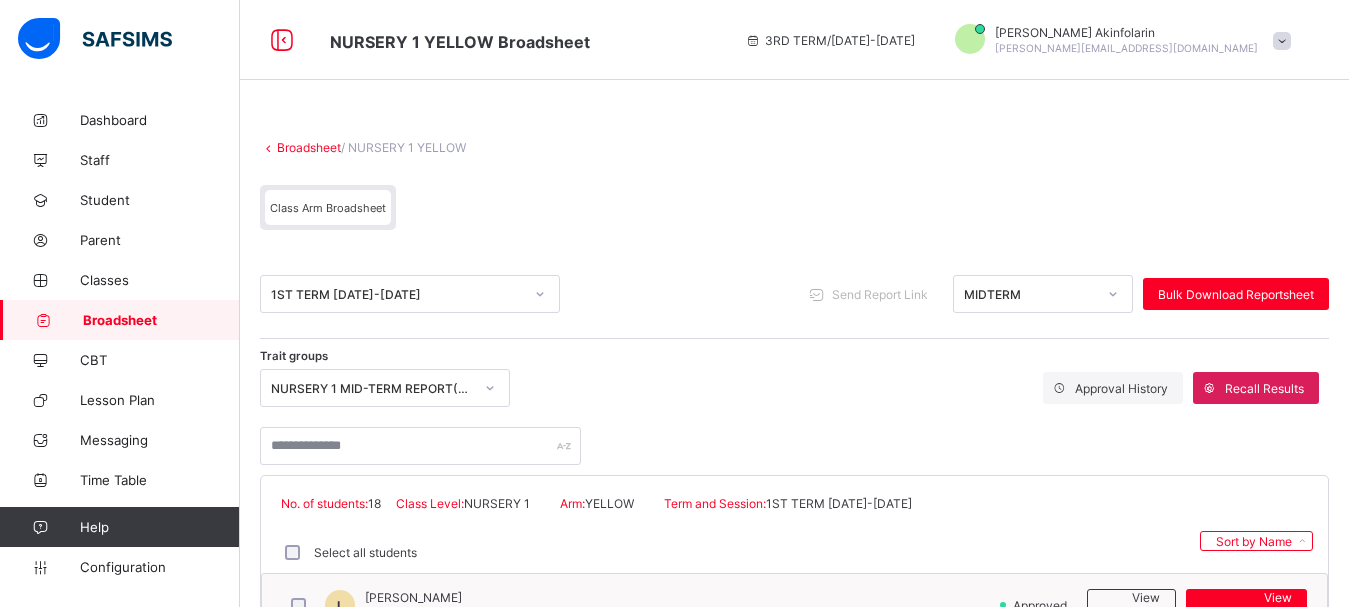 click on "Broadsheet" at bounding box center (161, 320) 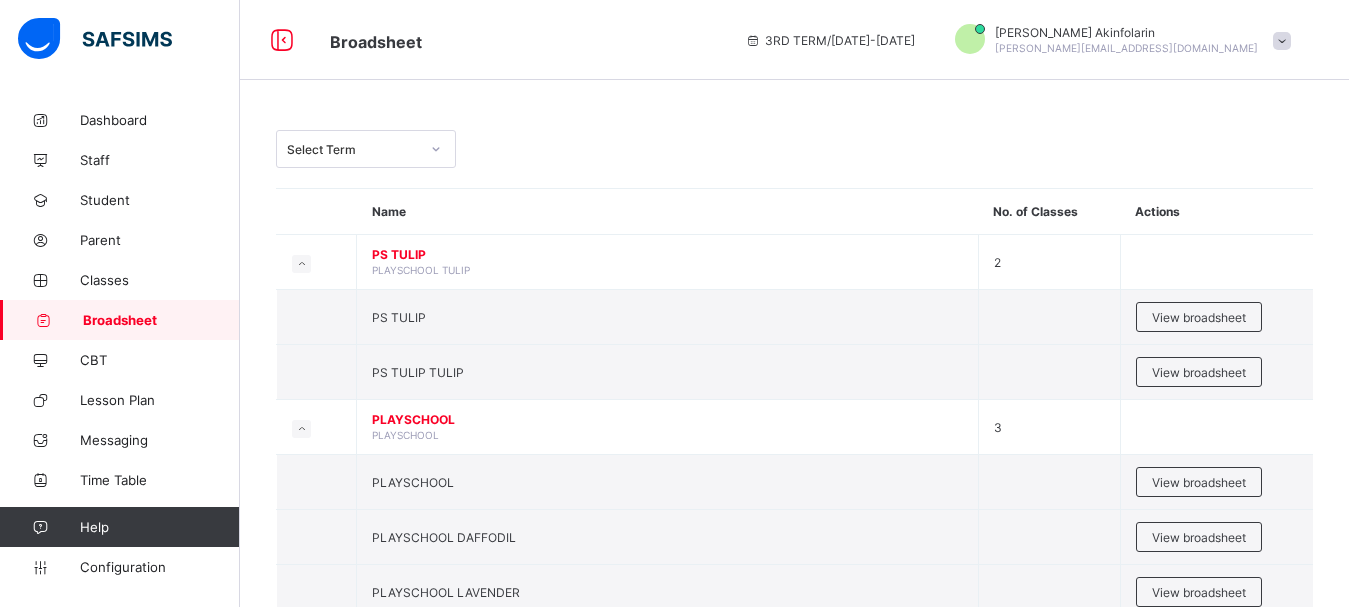 click on "Select Term" at bounding box center [353, 149] 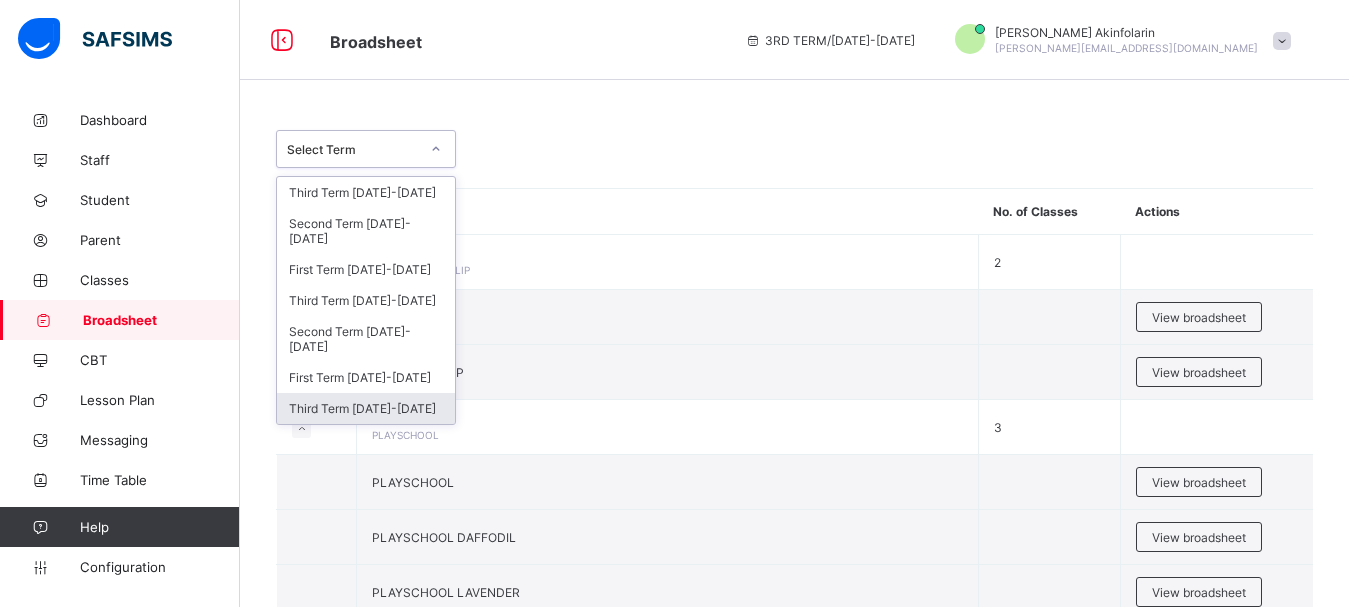 click on "Third Term 2022-2023" at bounding box center [366, 408] 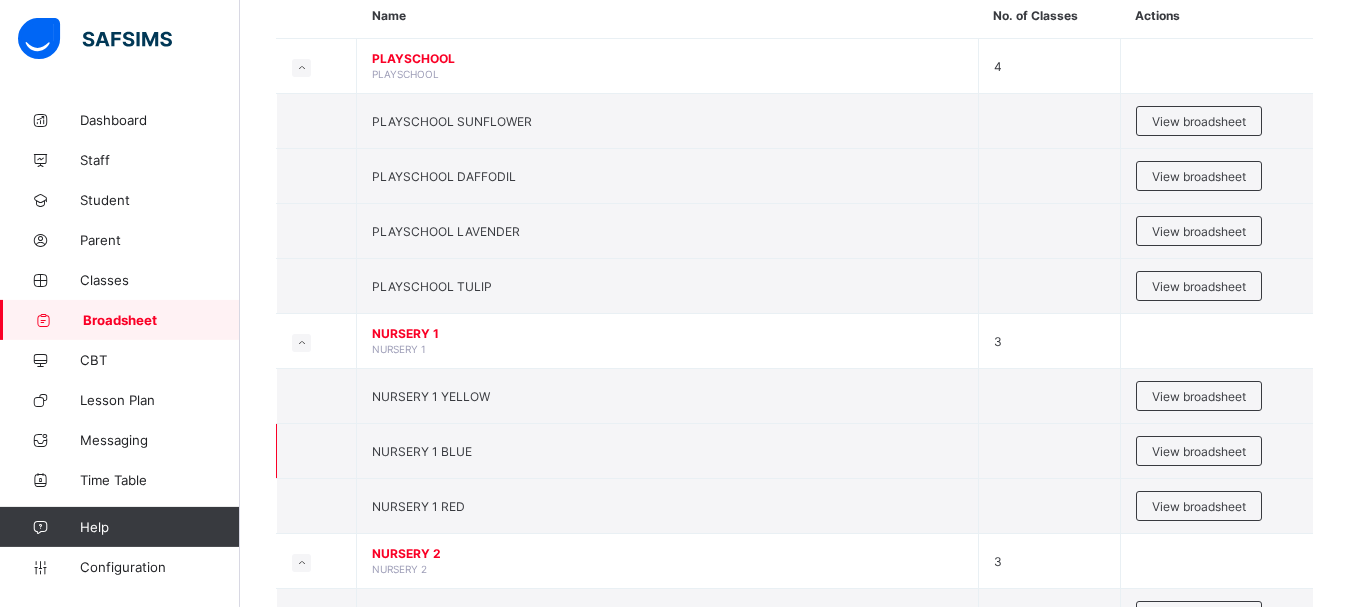 scroll, scrollTop: 463, scrollLeft: 0, axis: vertical 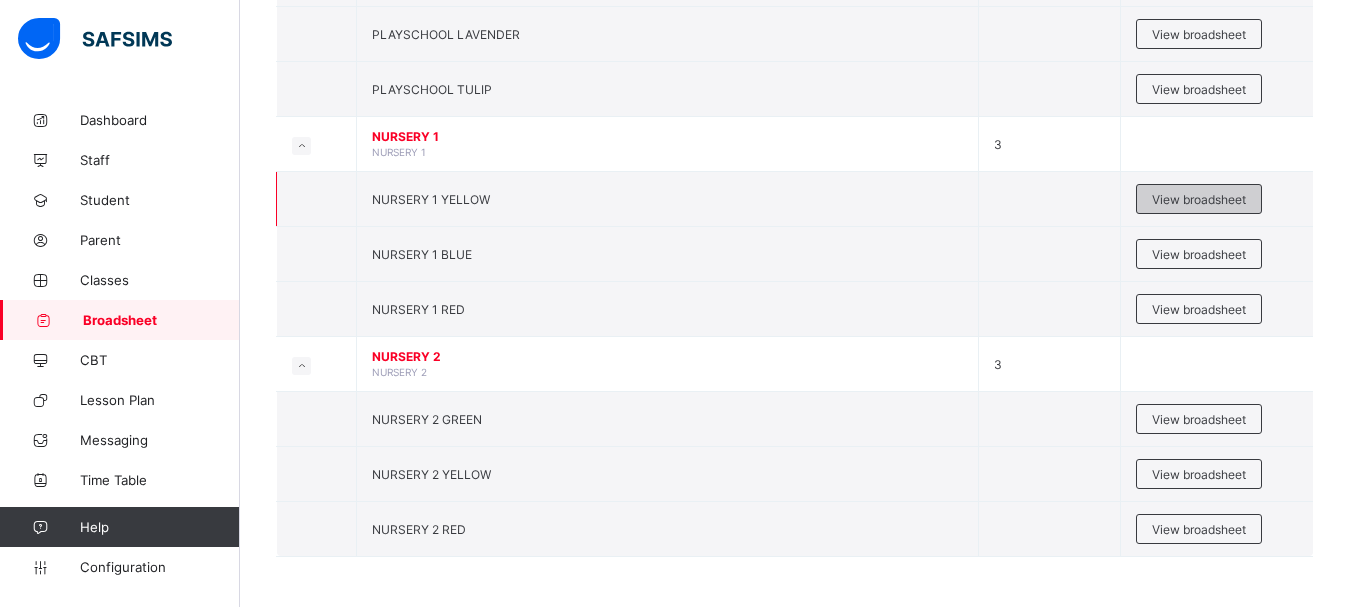 click on "View broadsheet" at bounding box center (1199, 199) 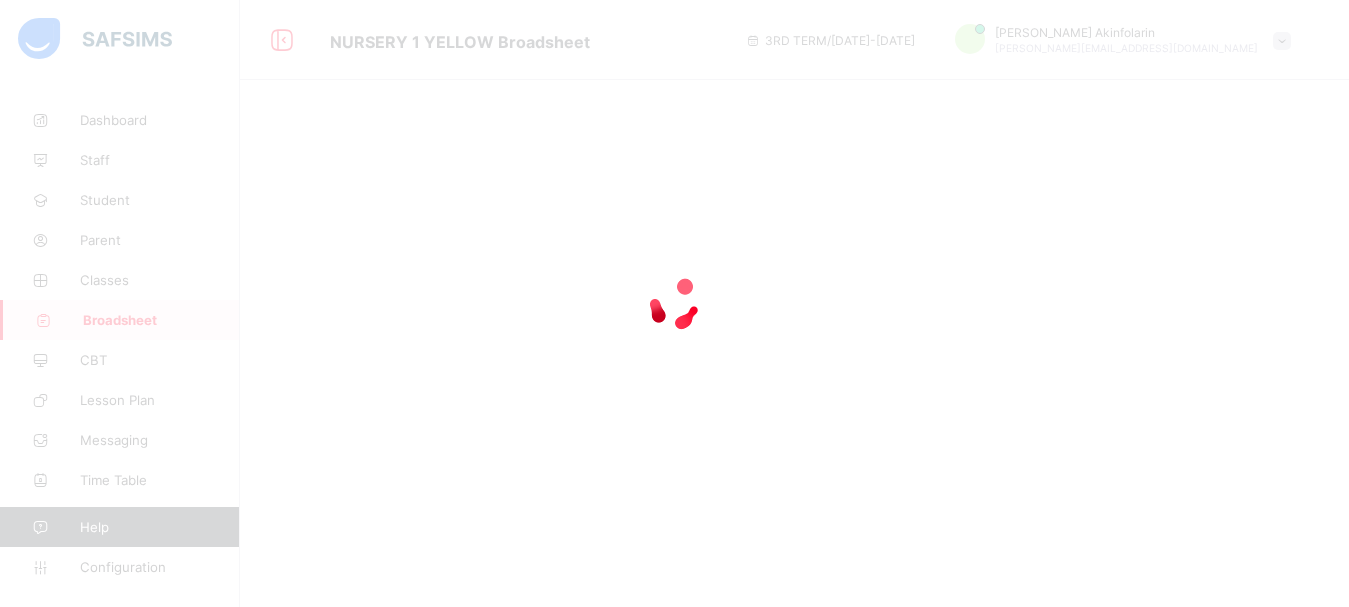scroll, scrollTop: 0, scrollLeft: 0, axis: both 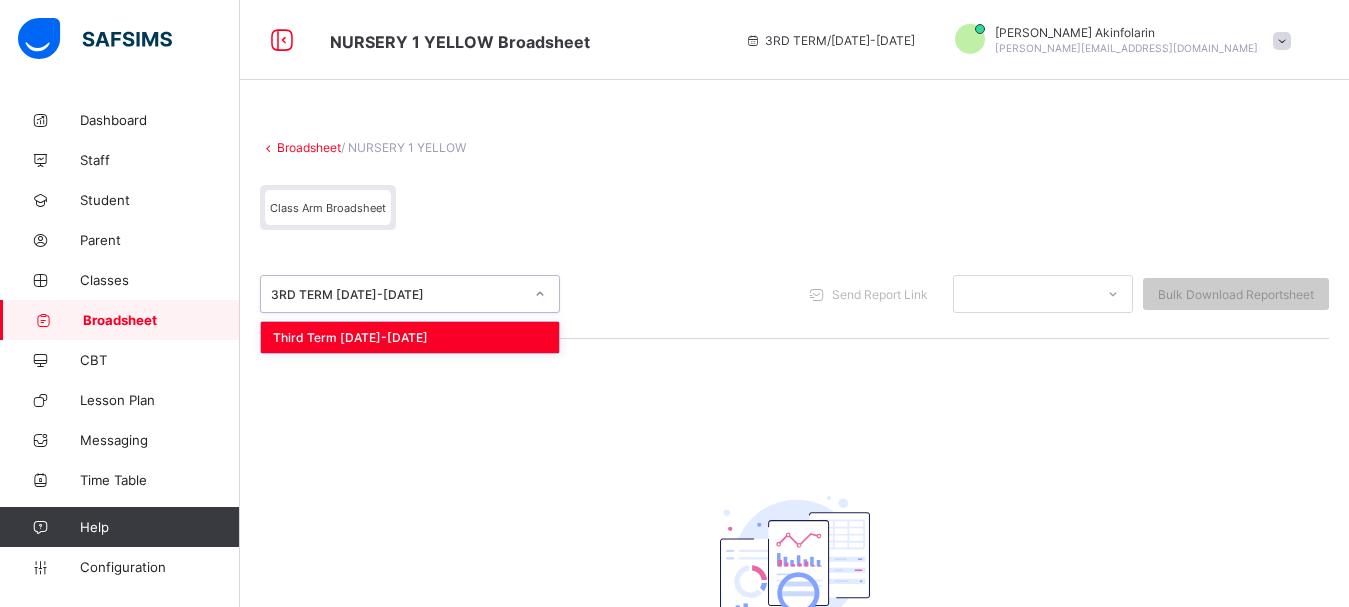 click on "3RD TERM 2022-2023" at bounding box center [397, 294] 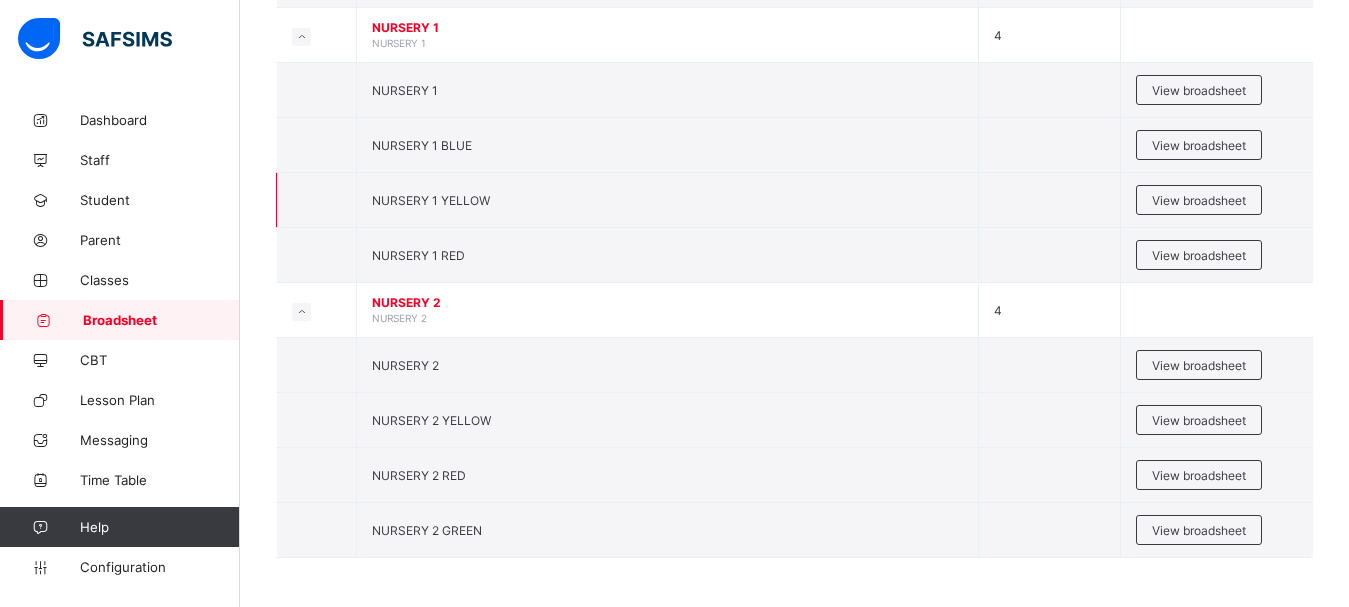 scroll, scrollTop: 613, scrollLeft: 0, axis: vertical 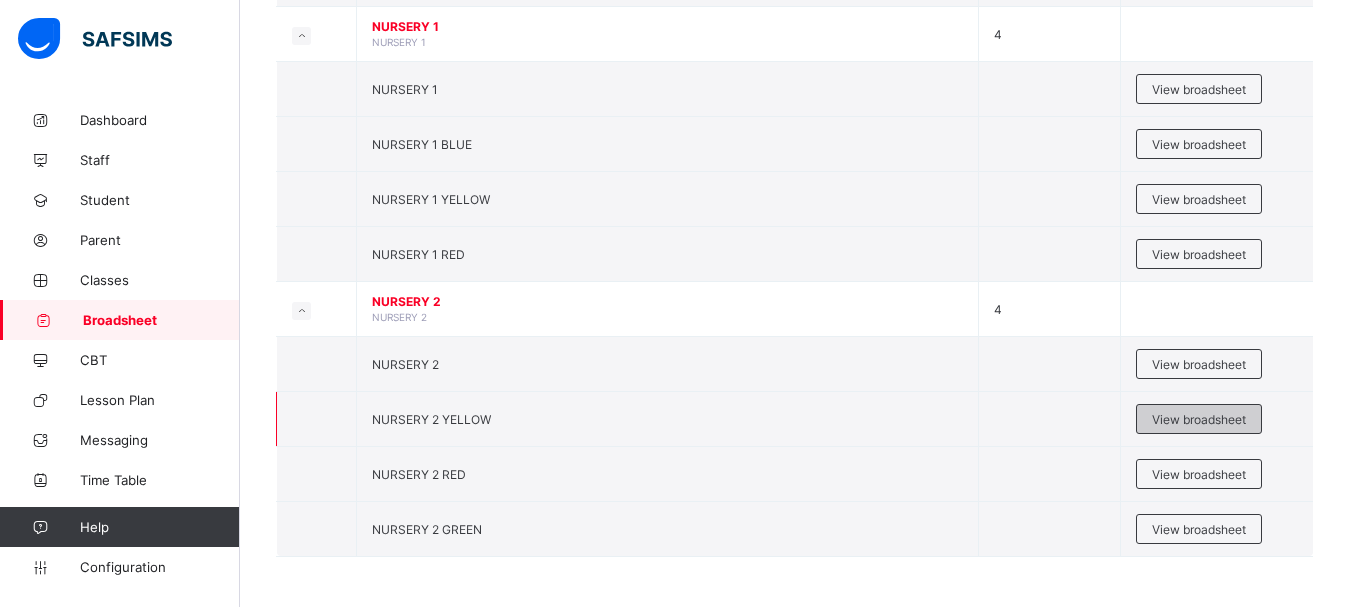 click on "View broadsheet" at bounding box center [1199, 419] 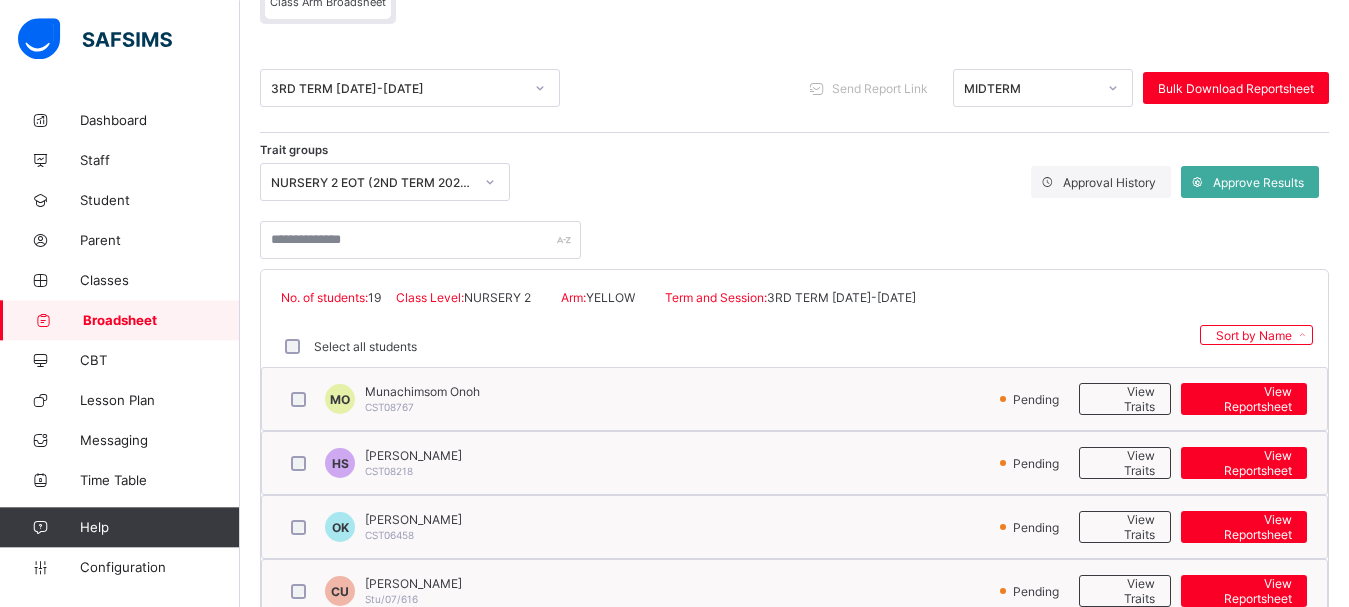 scroll, scrollTop: 203, scrollLeft: 0, axis: vertical 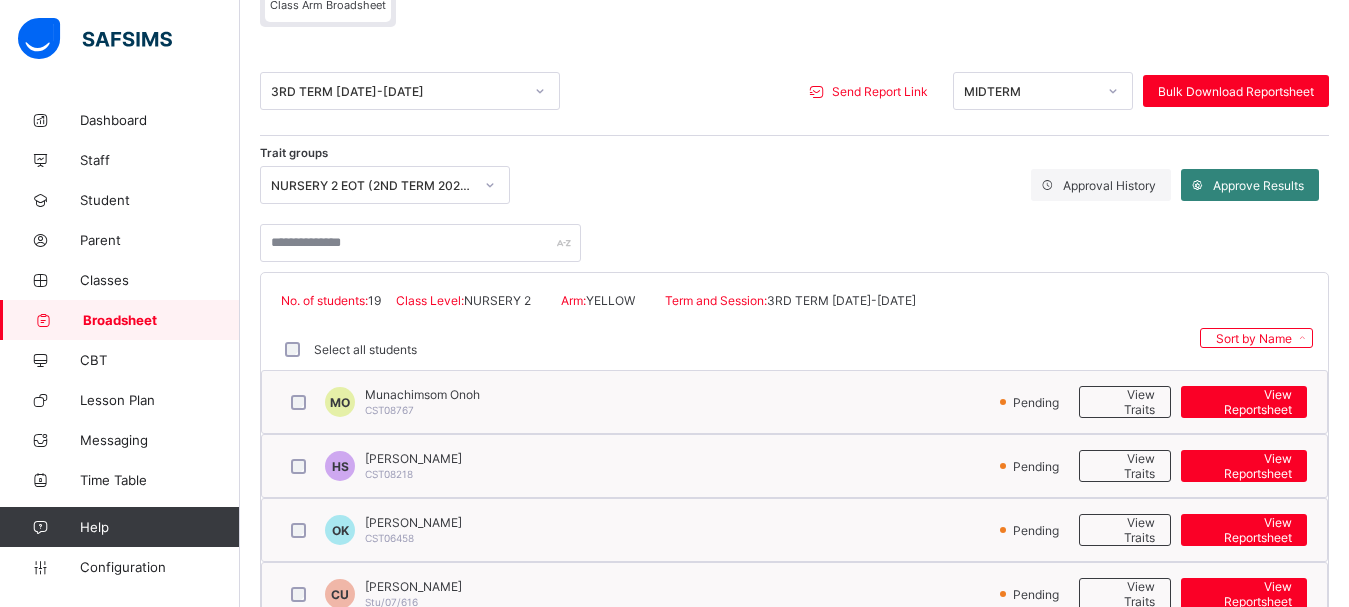 click on "Approve Results" at bounding box center (1258, 185) 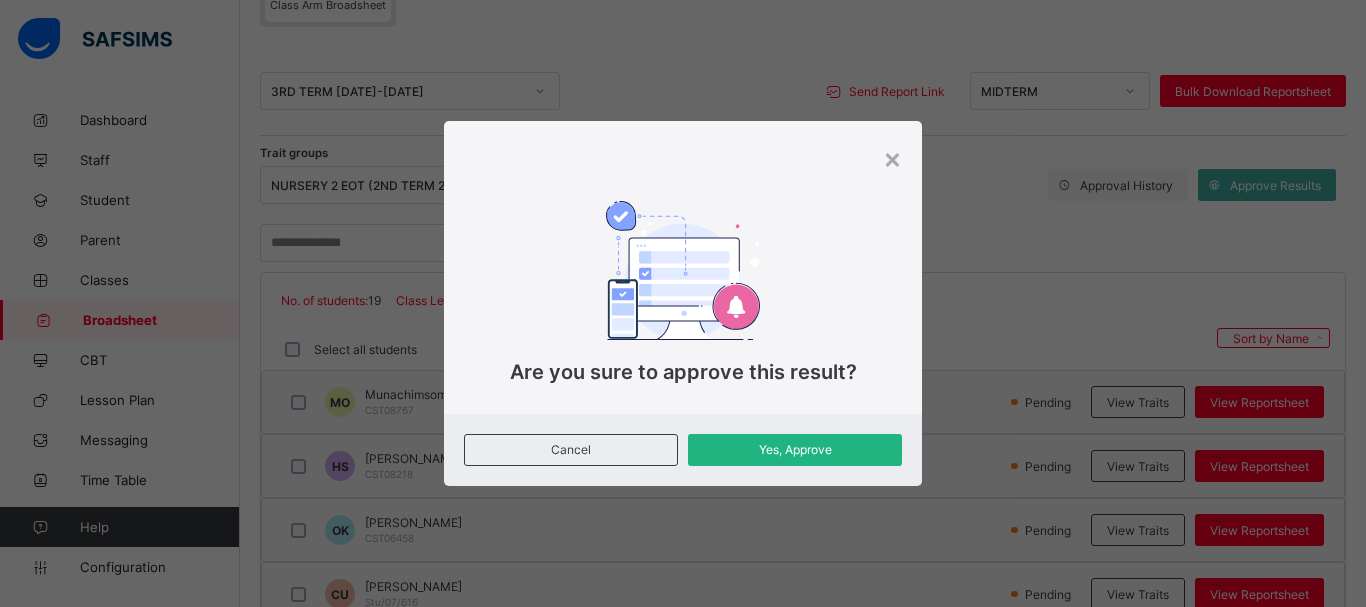 click on "Yes, Approve" at bounding box center (795, 449) 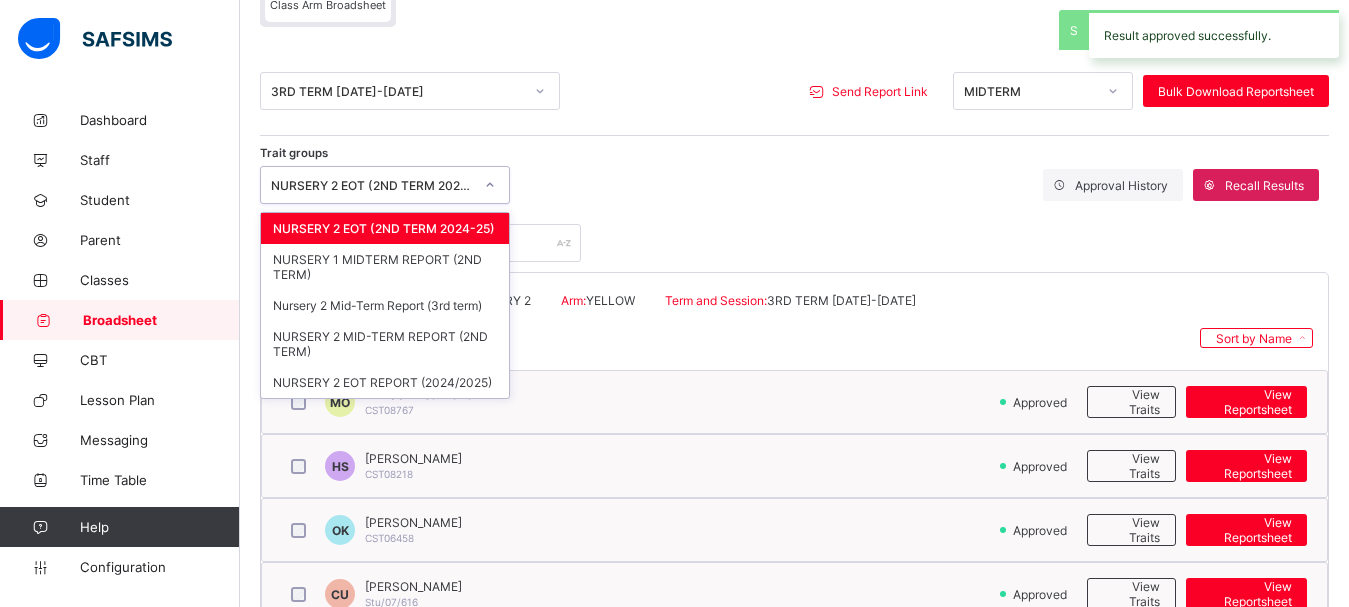 click on "NURSERY 2 EOT (2ND TERM 2024-25)" at bounding box center [372, 185] 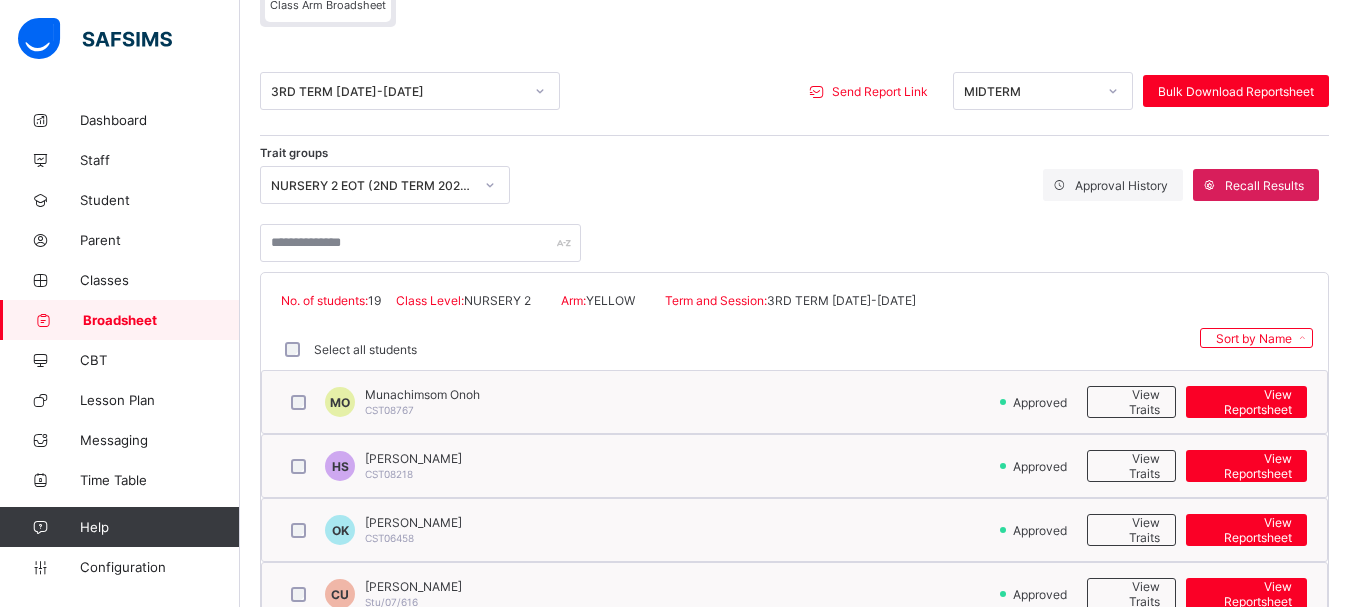 click on "Trait groups NURSERY 2 EOT (2ND TERM 2024-25)  Approval History  Recall Results" at bounding box center (794, 185) 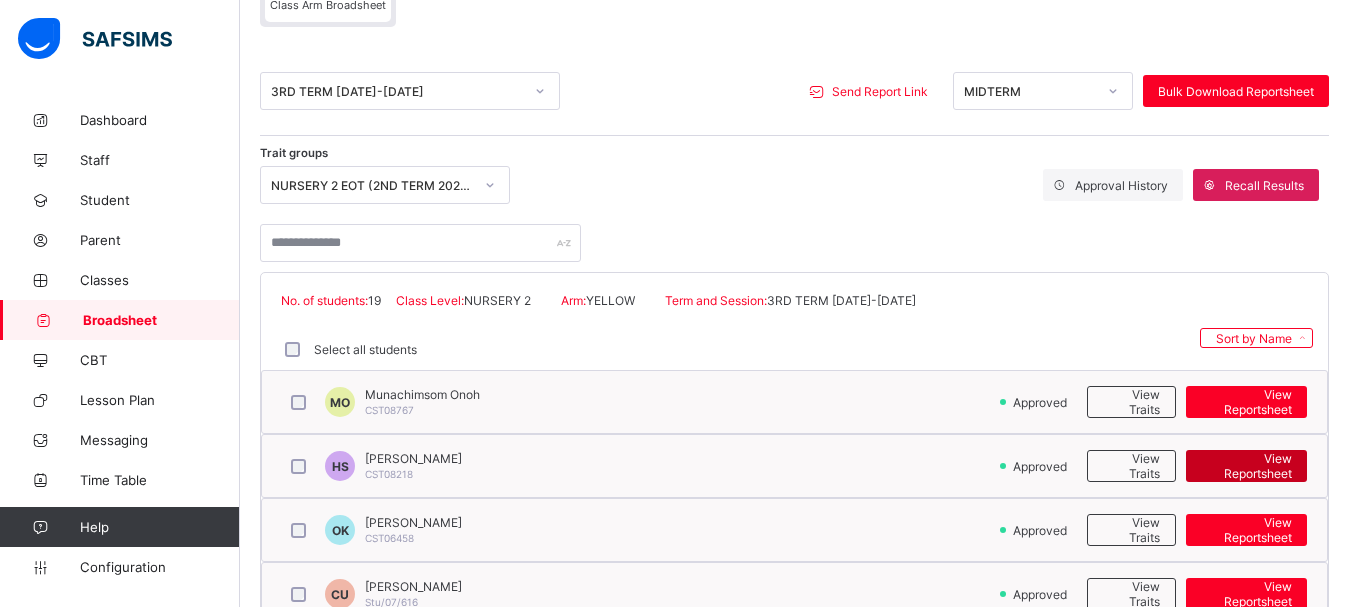 click on "View Reportsheet" at bounding box center (1246, 466) 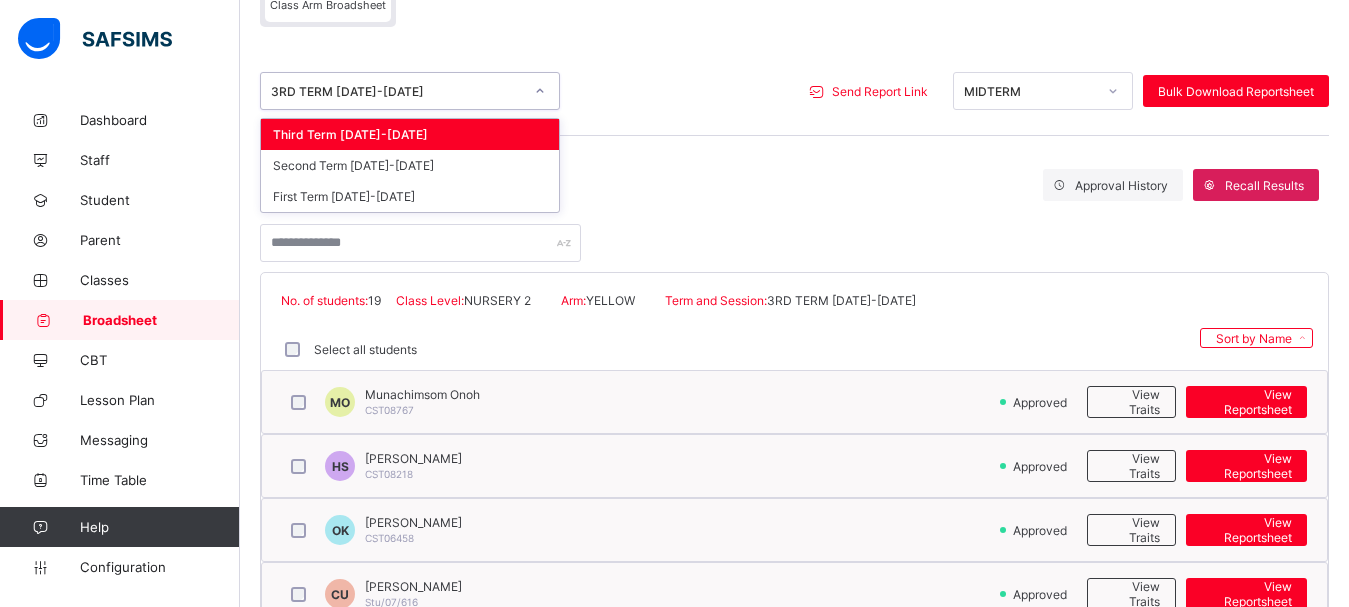 click on "3RD TERM 2024-2025" at bounding box center (397, 91) 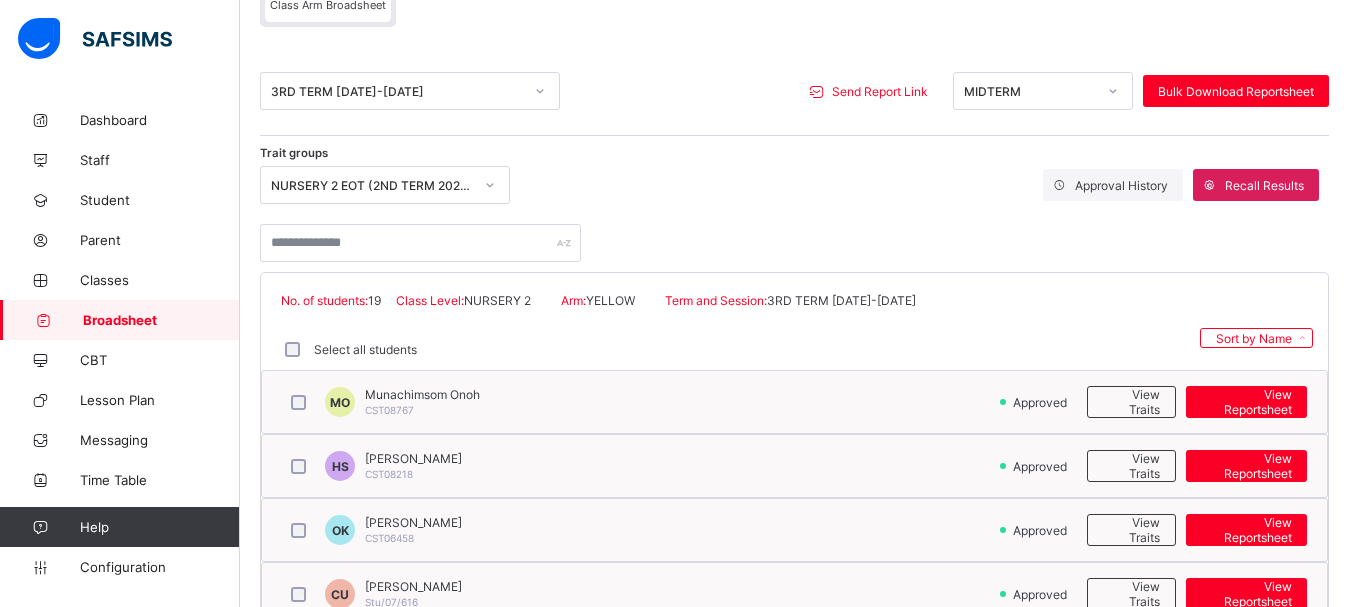 click on "Broadsheet" at bounding box center (161, 320) 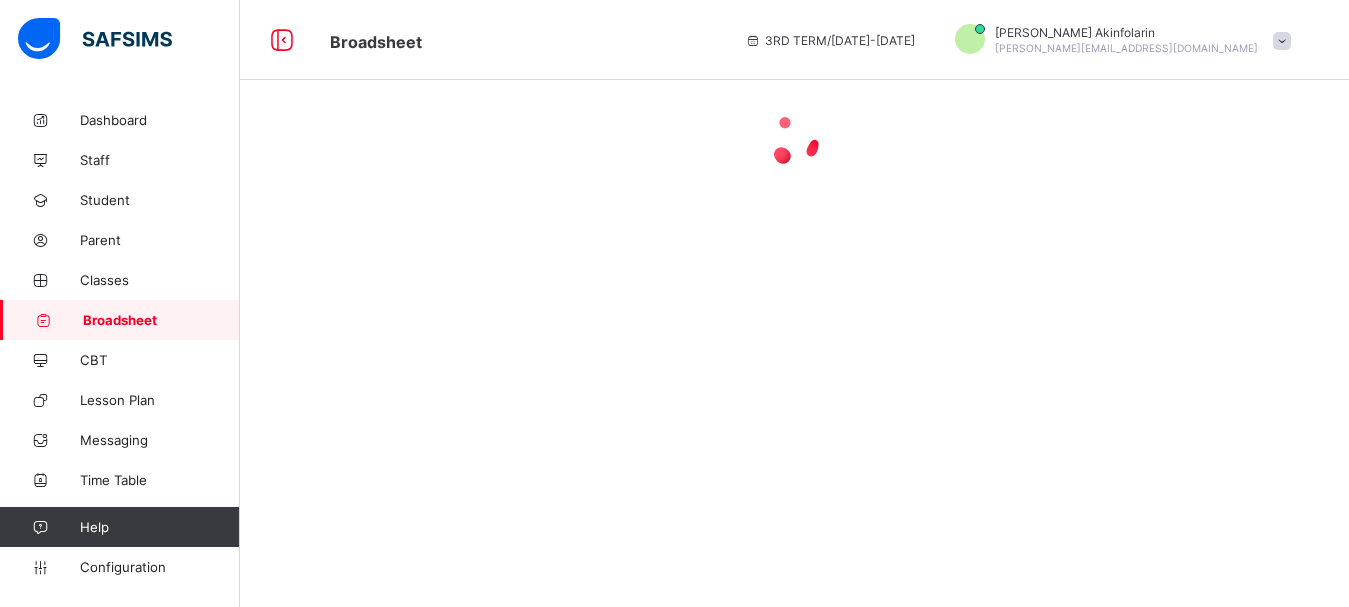 scroll, scrollTop: 0, scrollLeft: 0, axis: both 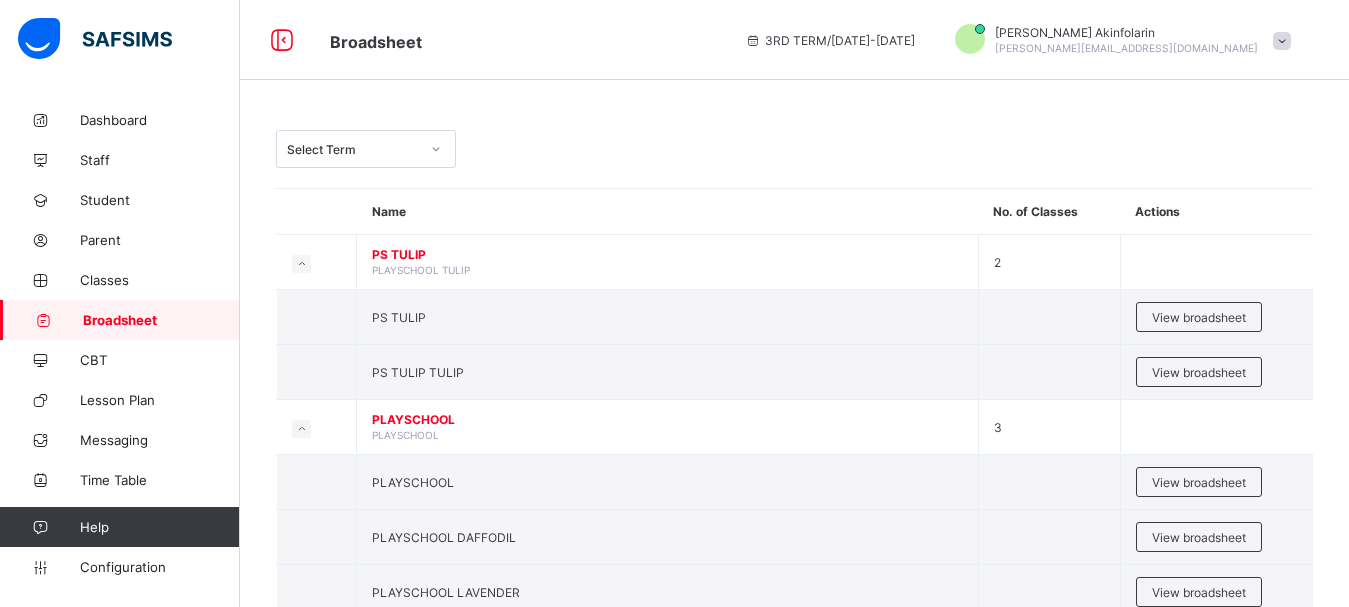 click on "Select Term Name No. of Classes Actions   PS TULIP     PLAYSCHOOL TULIP   2 PS TULIP  View broadsheet PS TULIP TULIP View broadsheet   PLAYSCHOOL     PLAYSCHOOL   3 PLAYSCHOOL  View broadsheet PLAYSCHOOL DAFFODIL View broadsheet PLAYSCHOOL LAVENDER View broadsheet    NURSERY 1      NURSERY 1   4  NURSERY 1  View broadsheet  NURSERY 1 BLUE View broadsheet  NURSERY 1 YELLOW View broadsheet  NURSERY 1 RED View broadsheet   NURSERY 2     NURSERY 2   4 NURSERY 2  View broadsheet NURSERY 2 YELLOW View broadsheet NURSERY 2 RED View broadsheet NURSERY 2 GREEN View broadsheet × Approve All Results In School This action would approve all the results for the Current Term in this school. Are you
sure you want to carry on? Cancel Yes, Approve all results × How satisfied are you with using SAFSIMS? 😞 🙁 😐 🙂 😄 Very Dissatisfied Very Satisfied Submit Close" at bounding box center (794, 660) 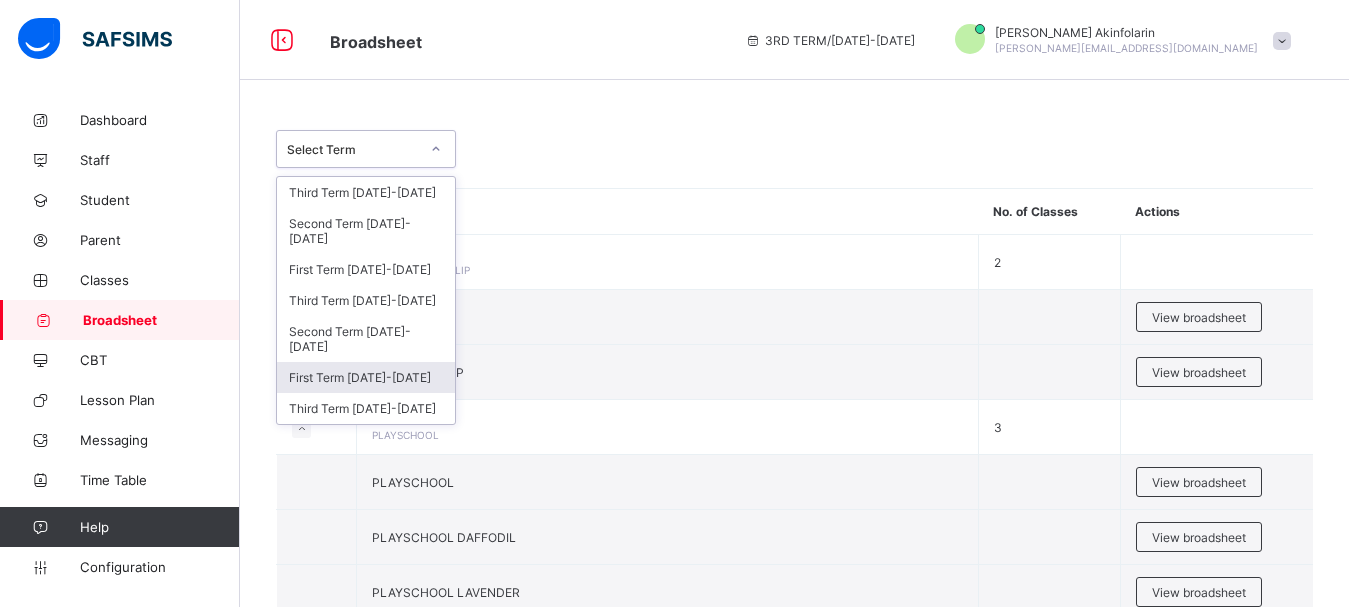 click on "First Term 2023-2024" at bounding box center (366, 377) 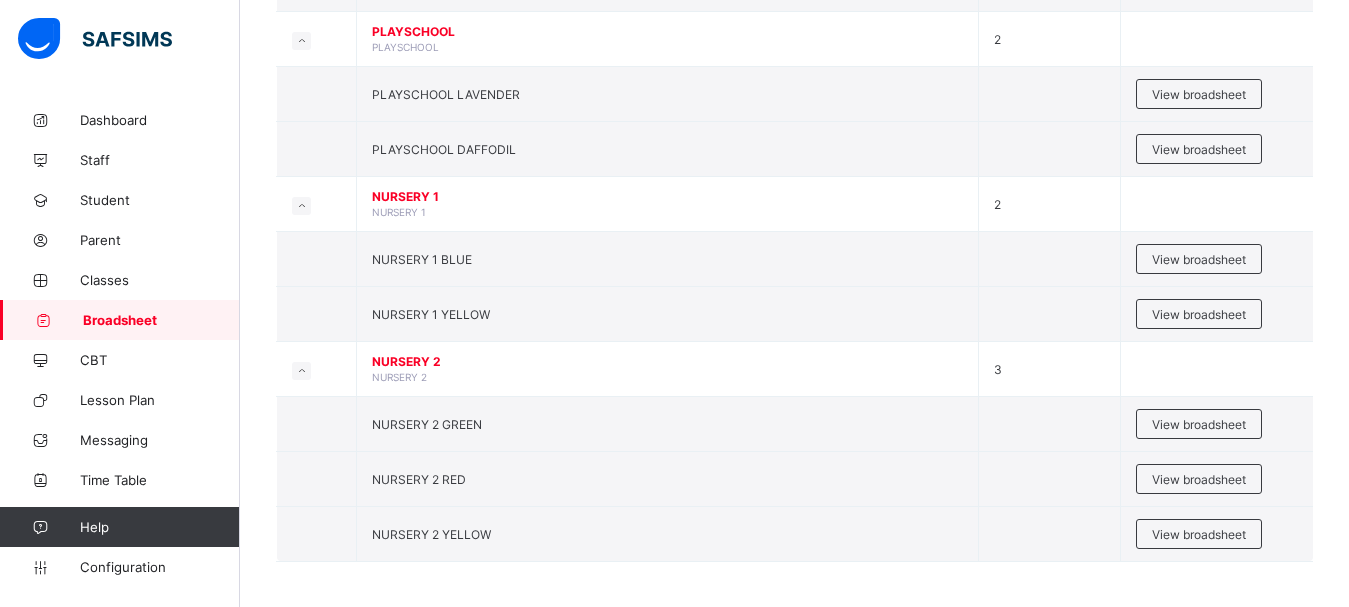 scroll, scrollTop: 408, scrollLeft: 0, axis: vertical 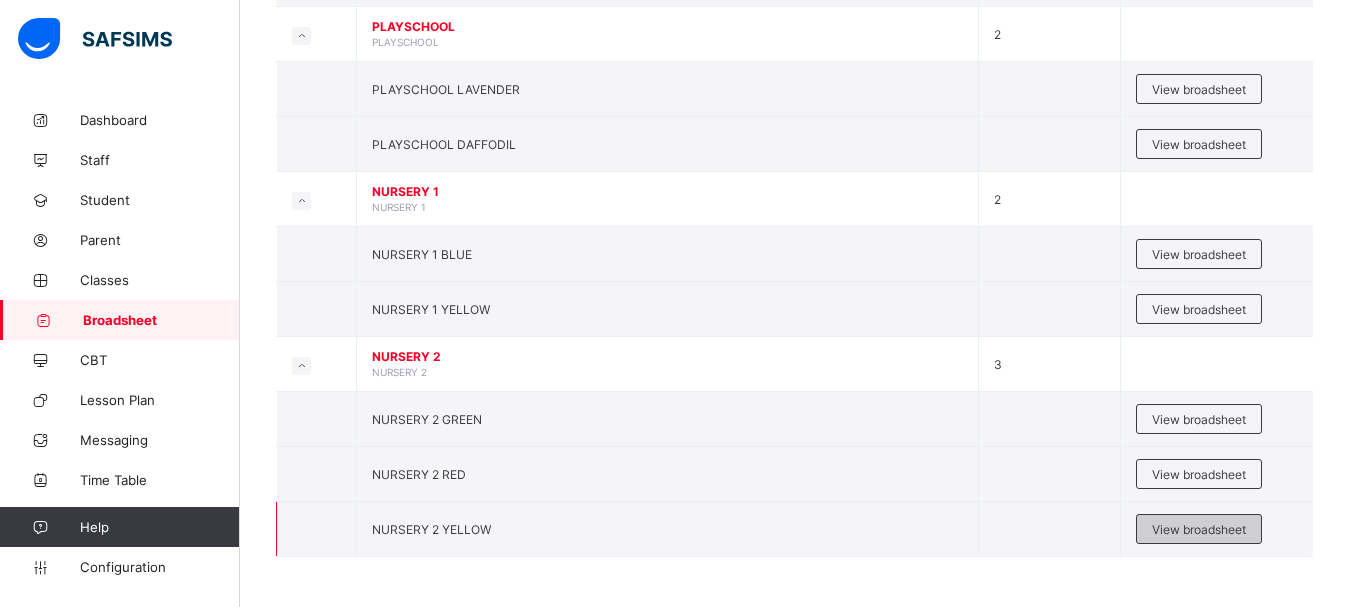 click on "View broadsheet" at bounding box center (1199, 529) 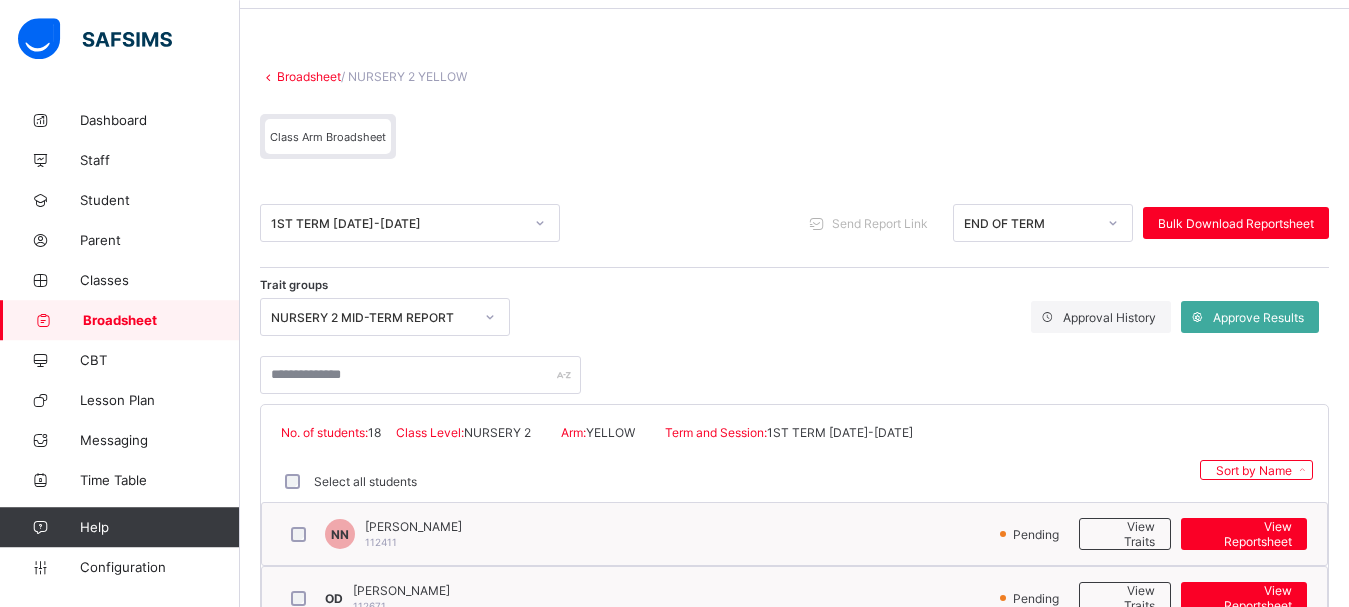 scroll, scrollTop: 102, scrollLeft: 0, axis: vertical 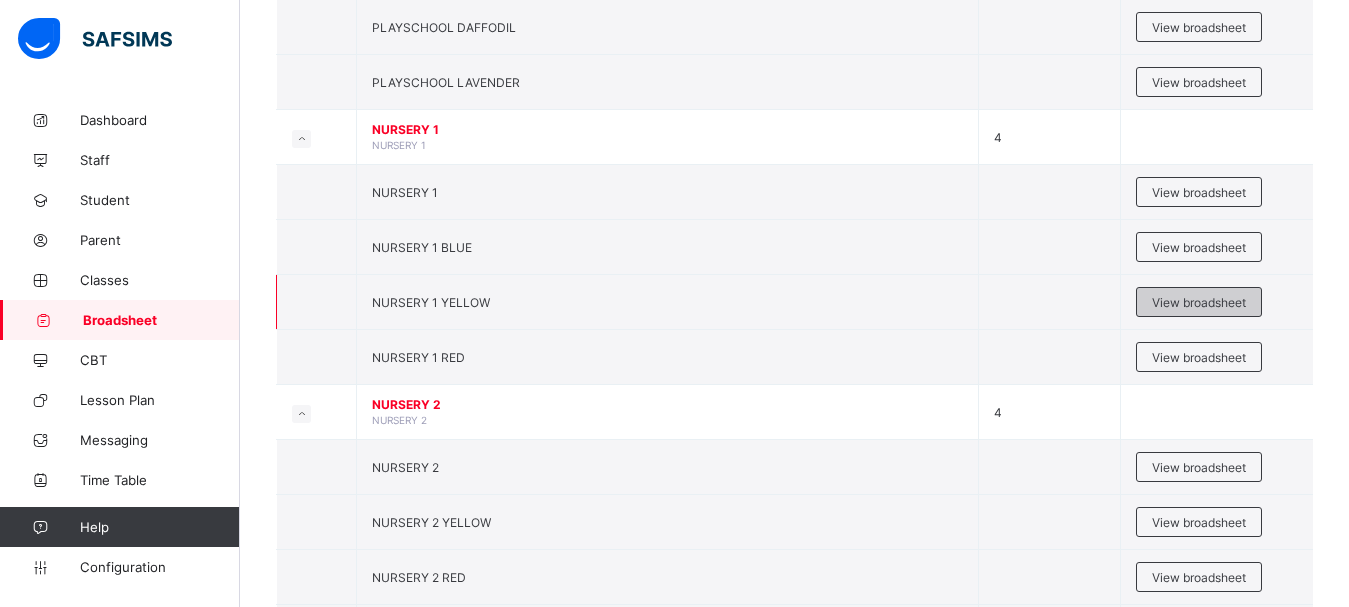 click on "View broadsheet" at bounding box center [1199, 302] 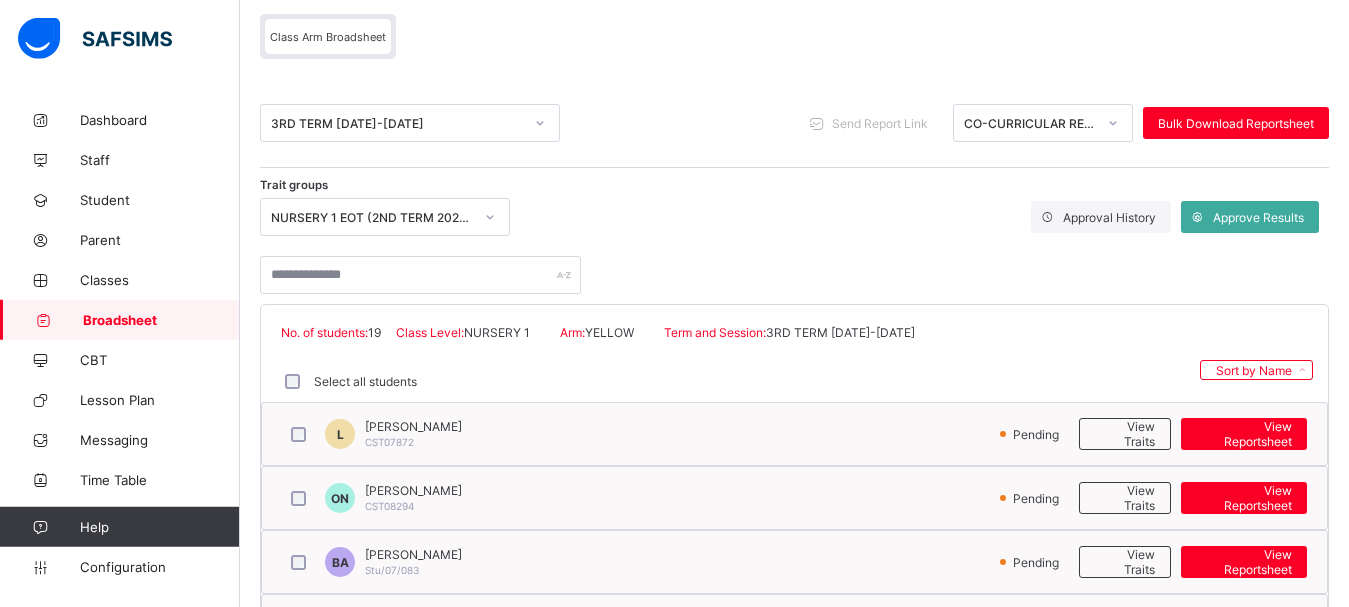 scroll, scrollTop: 204, scrollLeft: 0, axis: vertical 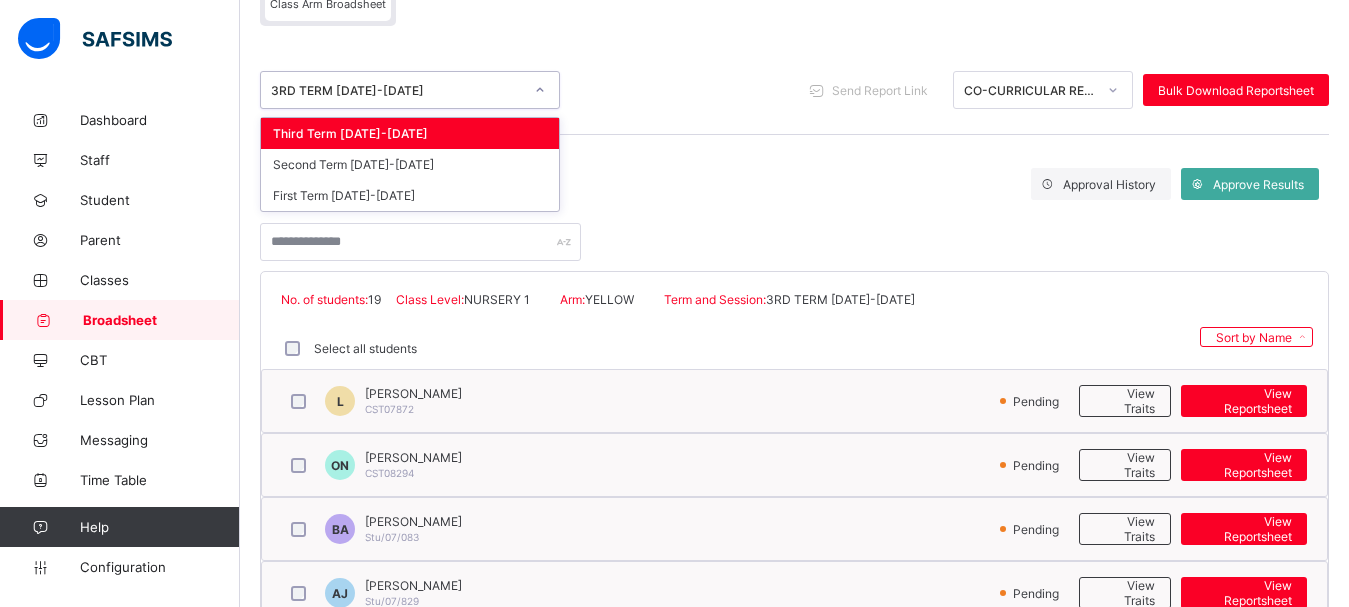 click on "3RD TERM 2024-2025" at bounding box center (397, 90) 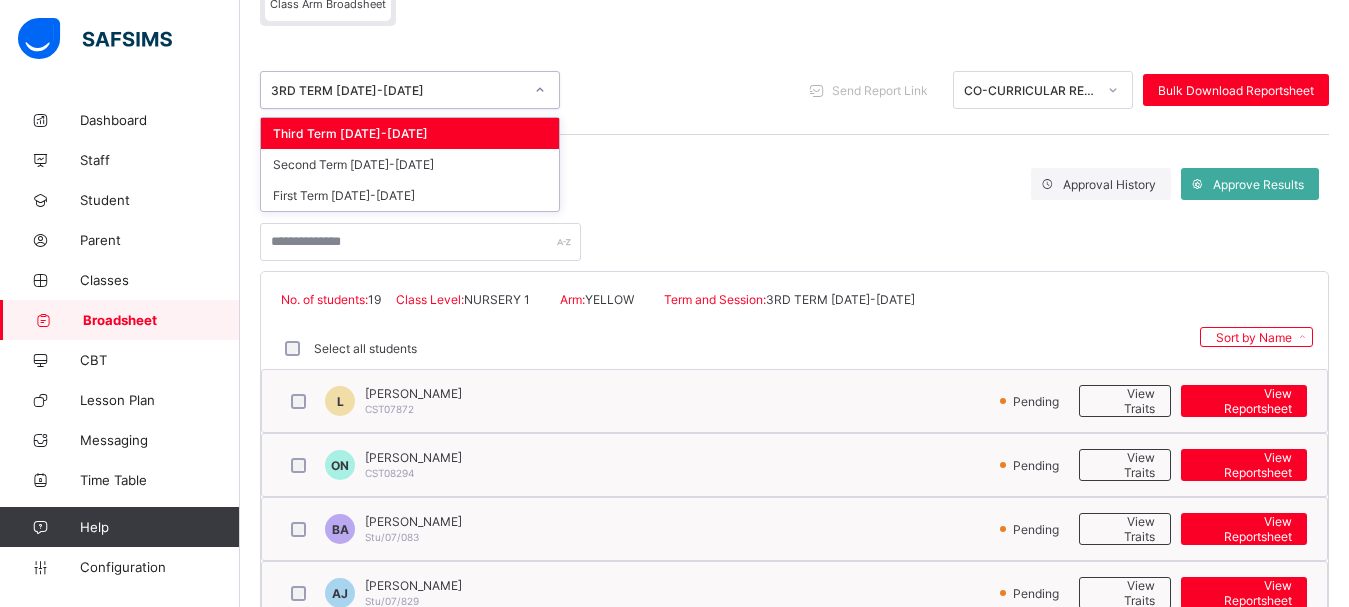 click on "3RD TERM 2024-2025" at bounding box center (397, 90) 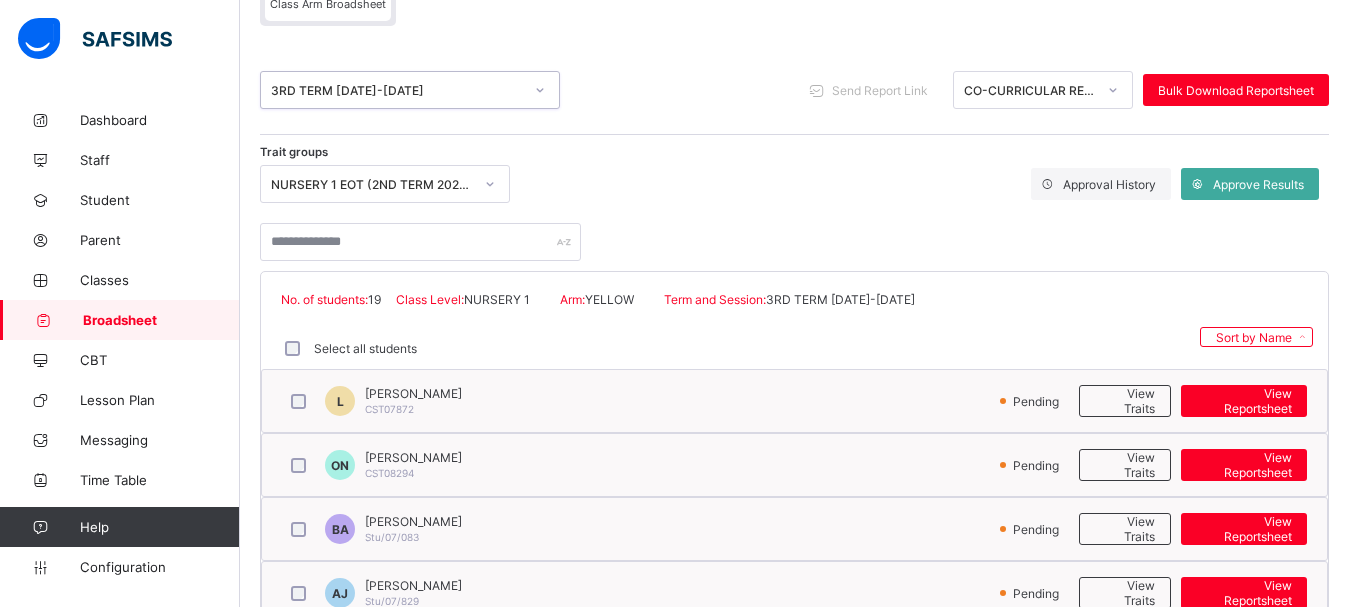 click on "Broadsheet" at bounding box center [161, 320] 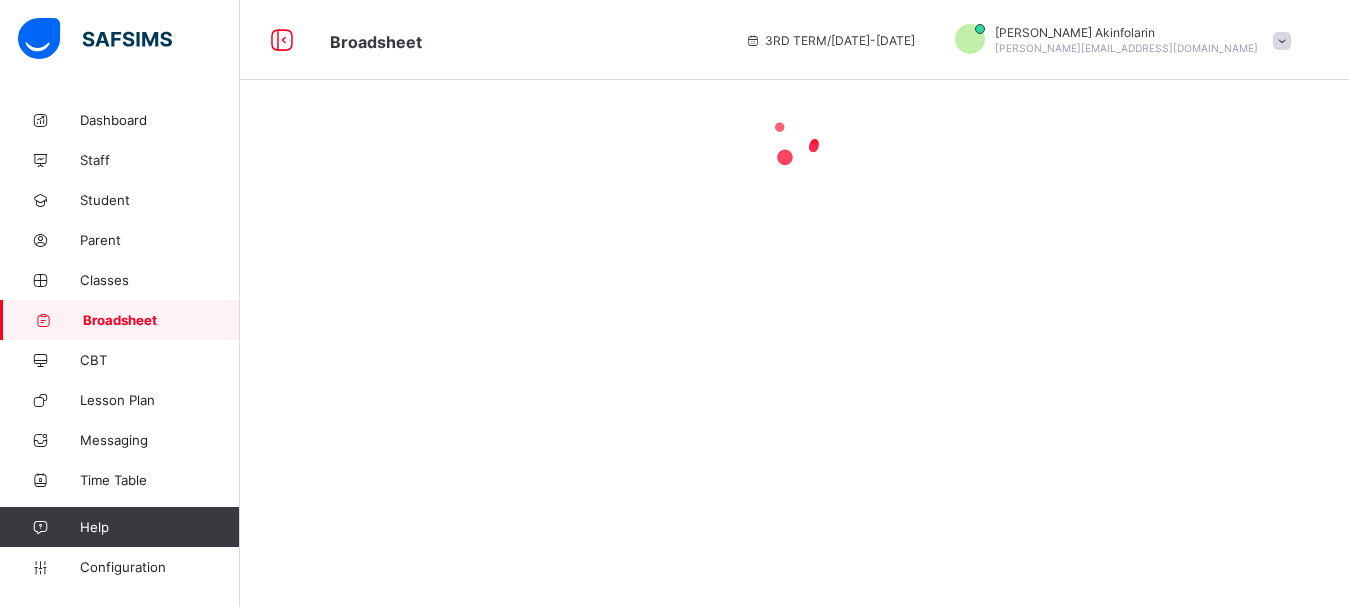 scroll, scrollTop: 0, scrollLeft: 0, axis: both 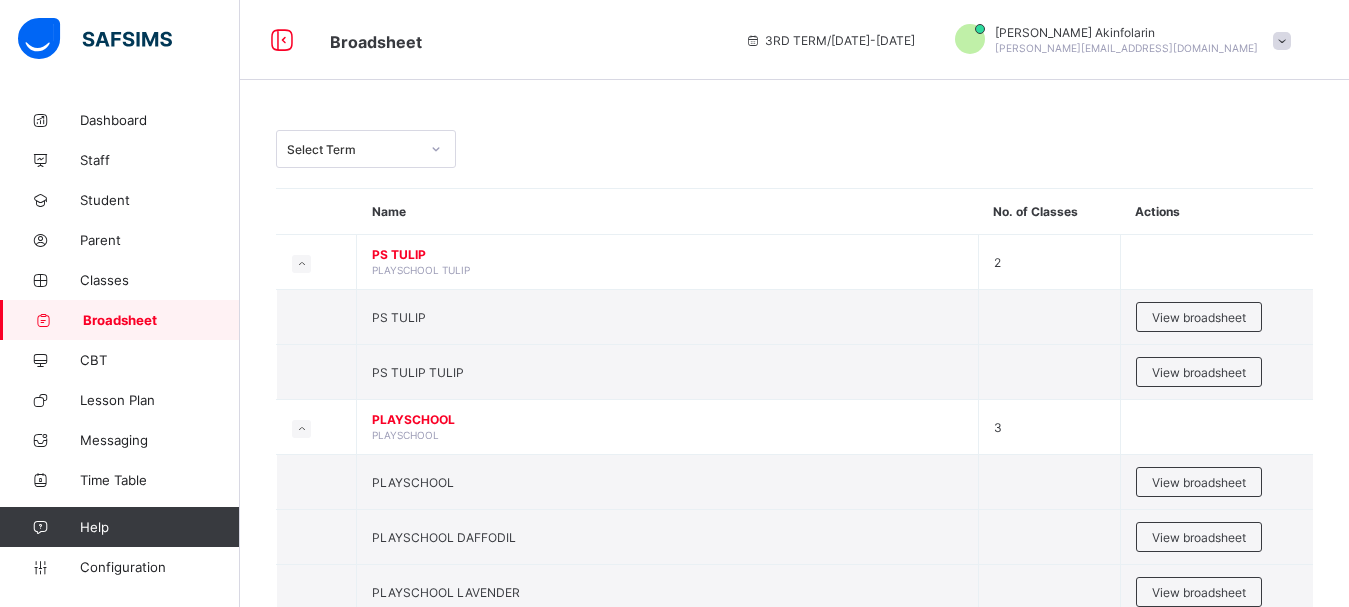 click on "Select Term" at bounding box center (347, 149) 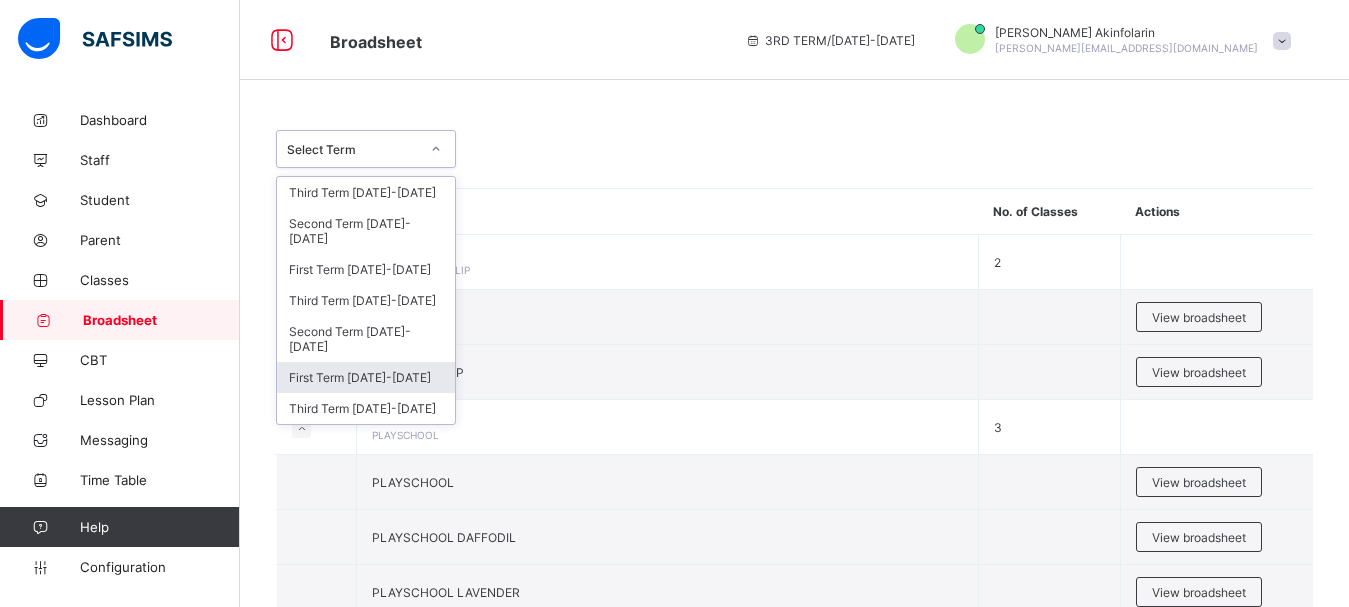 click on "First Term 2023-2024" at bounding box center [366, 377] 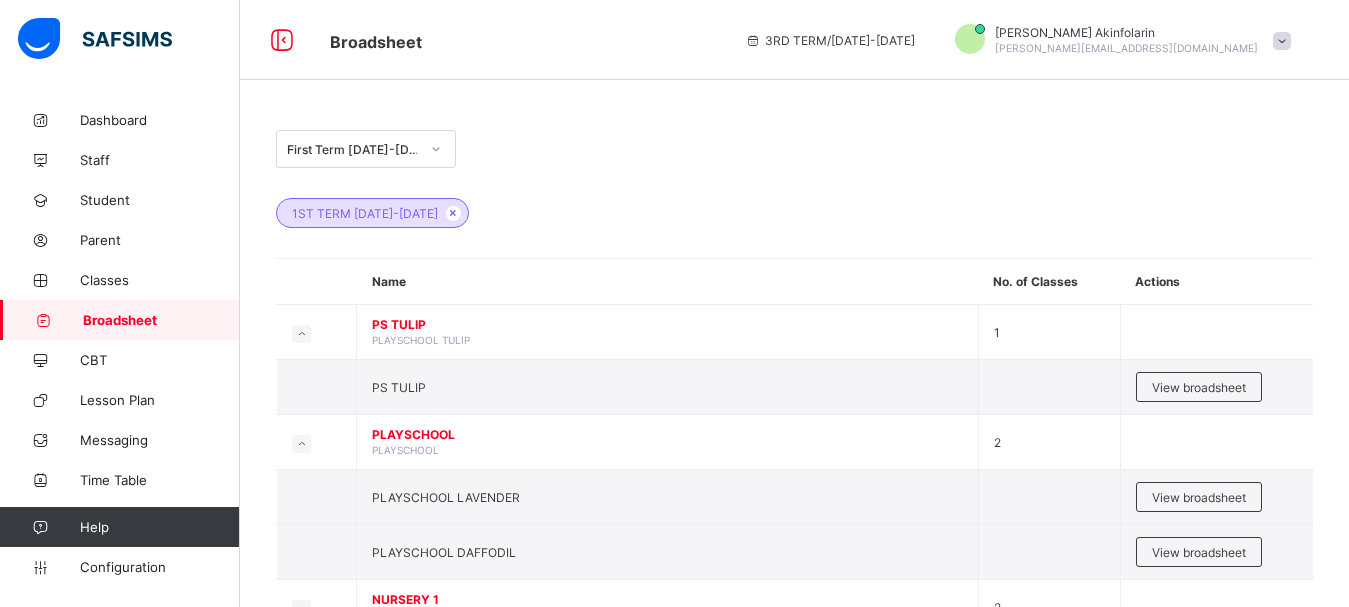 scroll, scrollTop: 306, scrollLeft: 0, axis: vertical 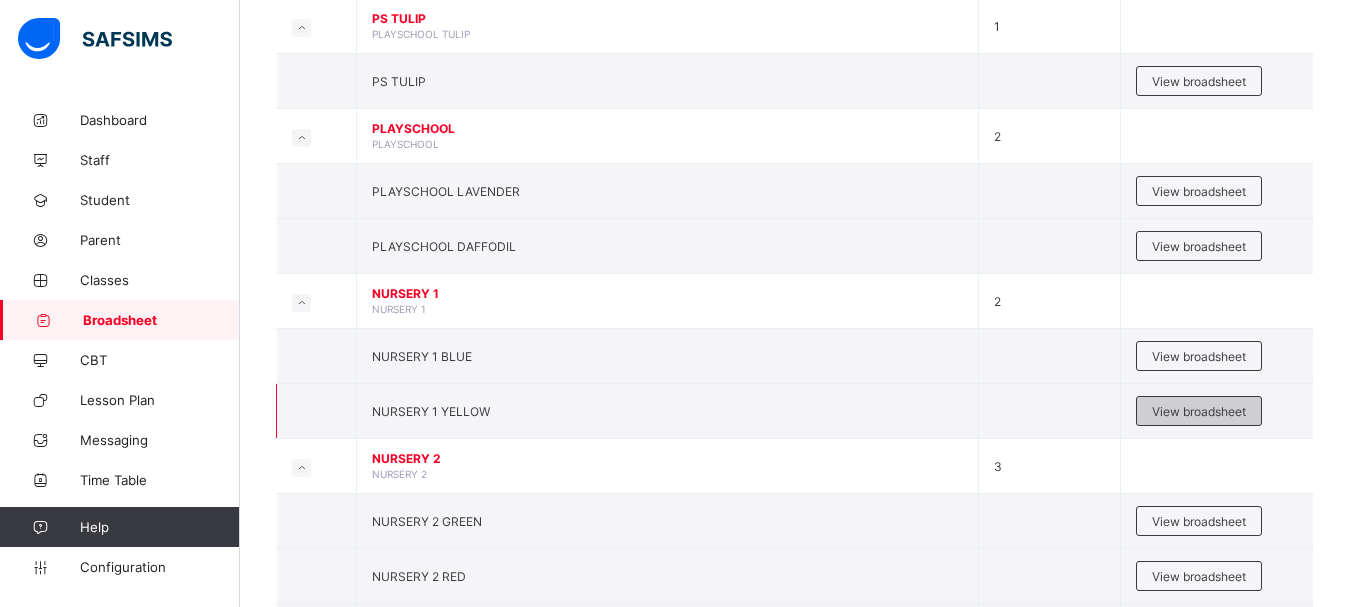 click on "View broadsheet" at bounding box center [1199, 411] 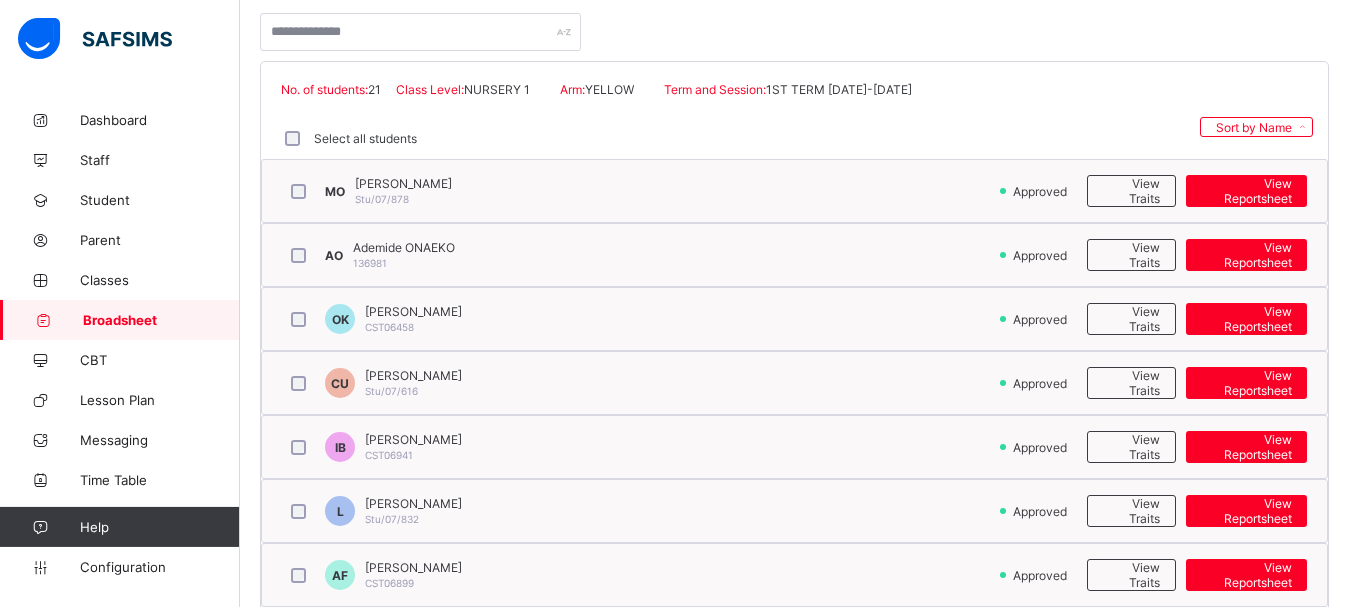 scroll, scrollTop: 510, scrollLeft: 0, axis: vertical 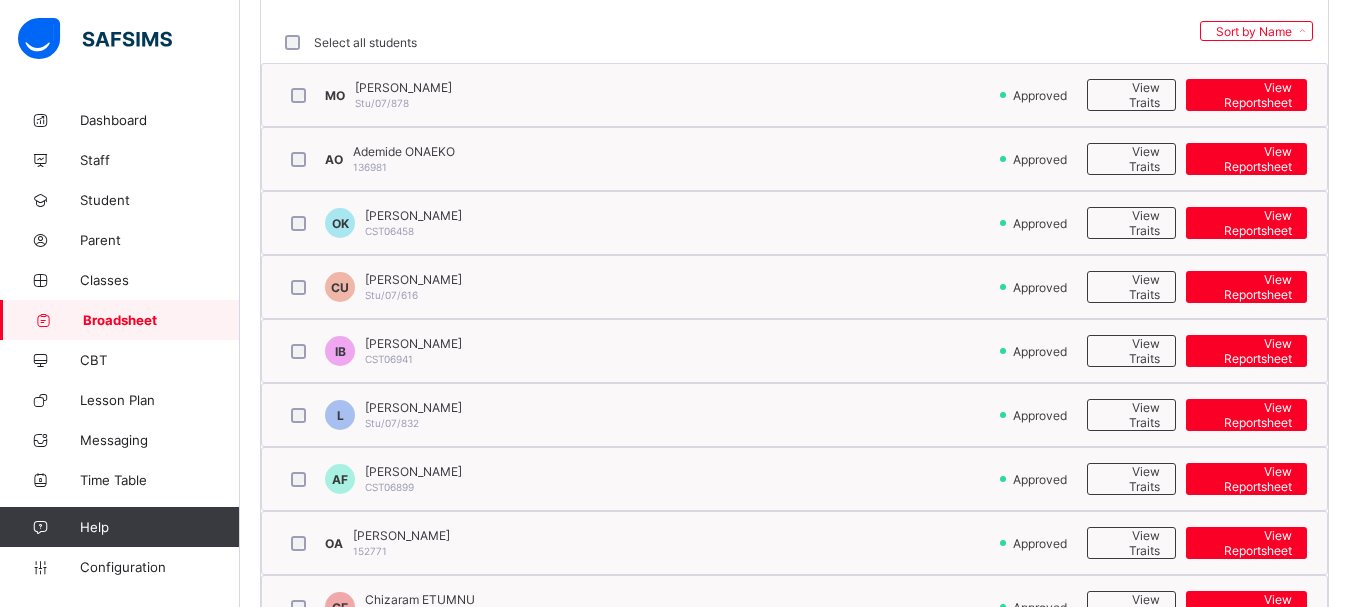 click on "Broadsheet" at bounding box center [161, 320] 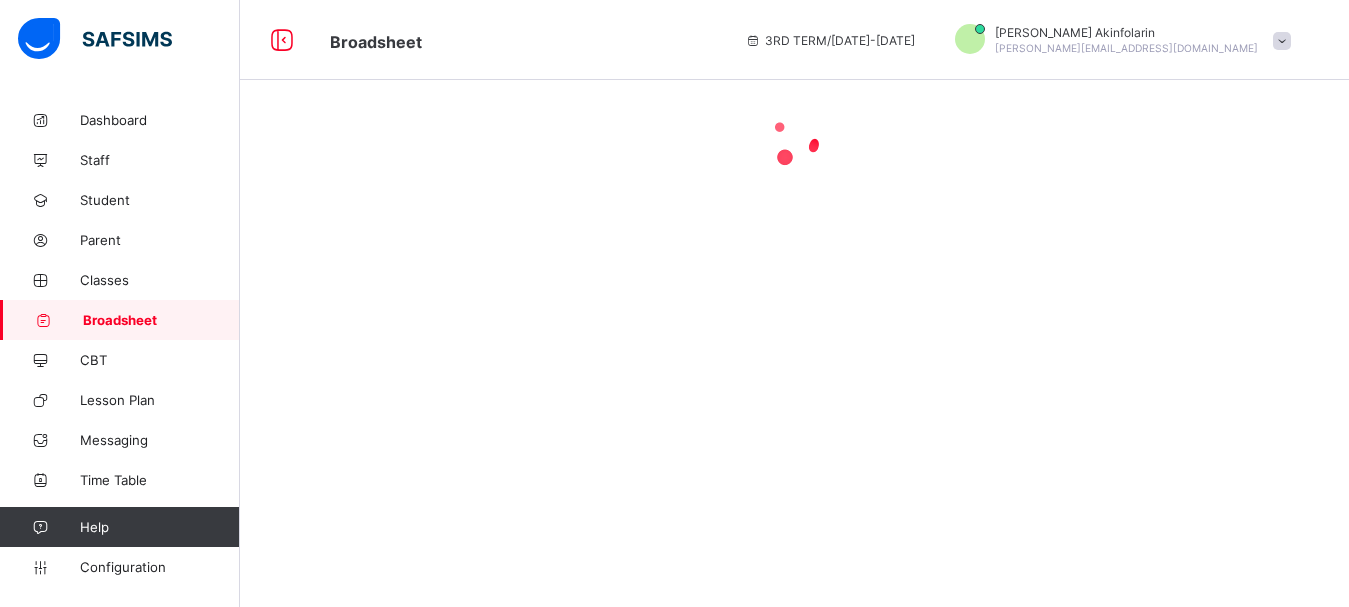 scroll, scrollTop: 0, scrollLeft: 0, axis: both 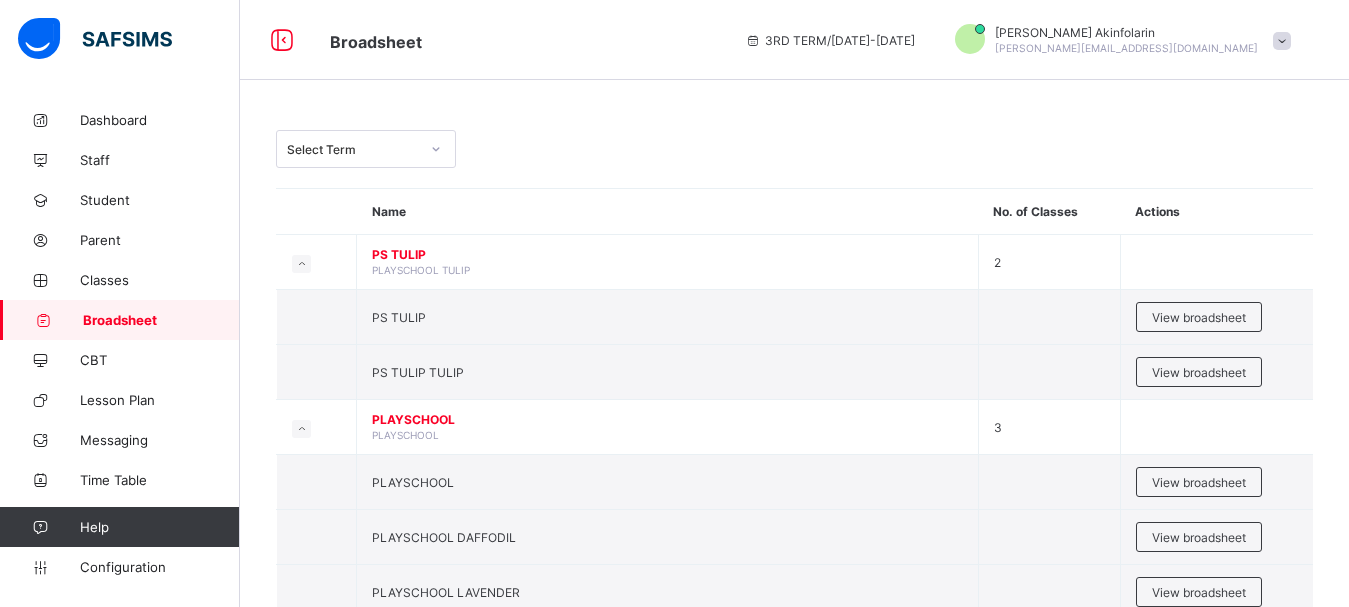 click at bounding box center [436, 149] 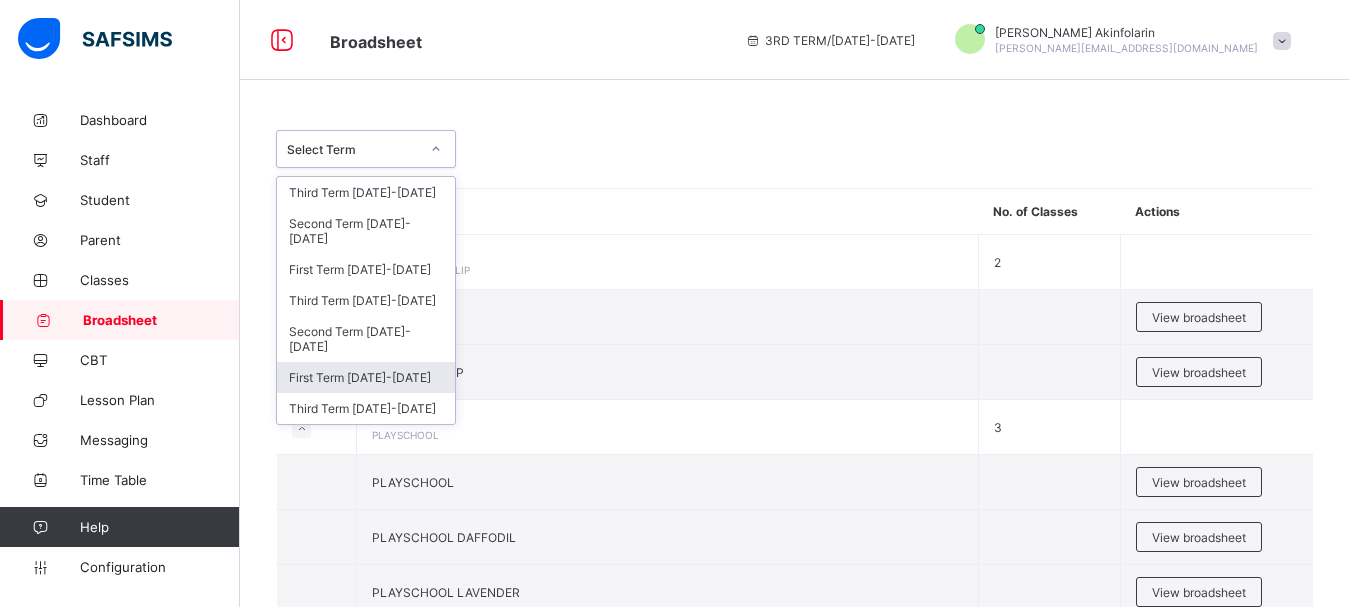 click on "First Term 2023-2024" at bounding box center (366, 377) 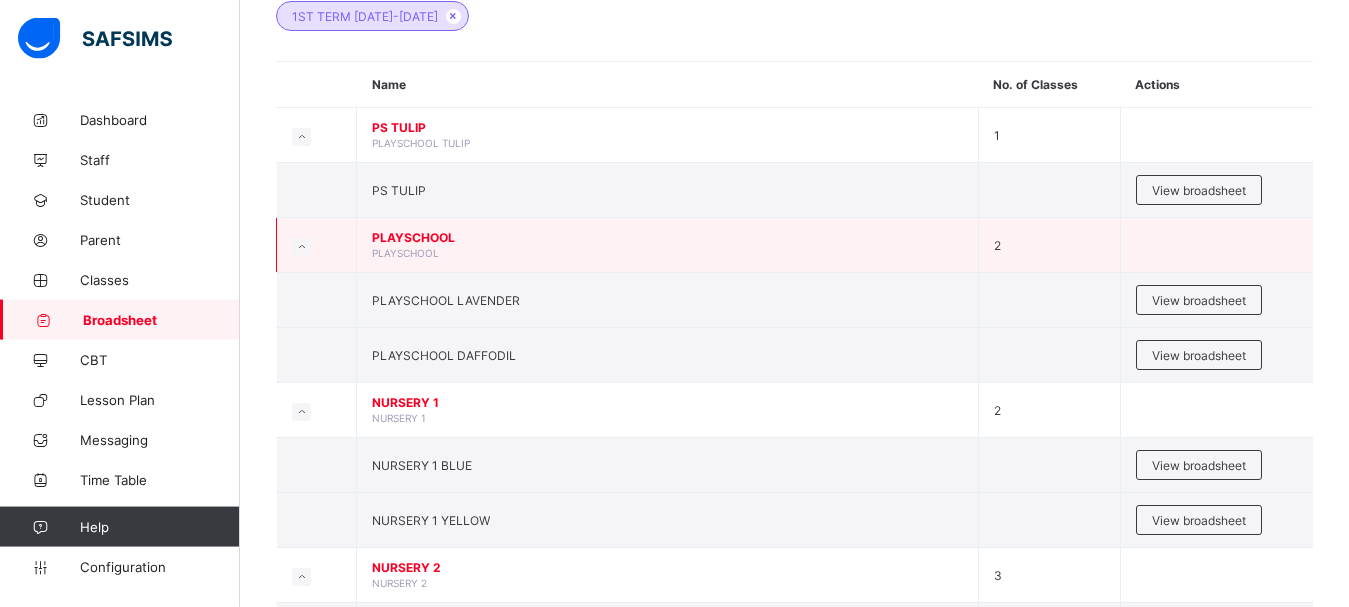 scroll, scrollTop: 204, scrollLeft: 0, axis: vertical 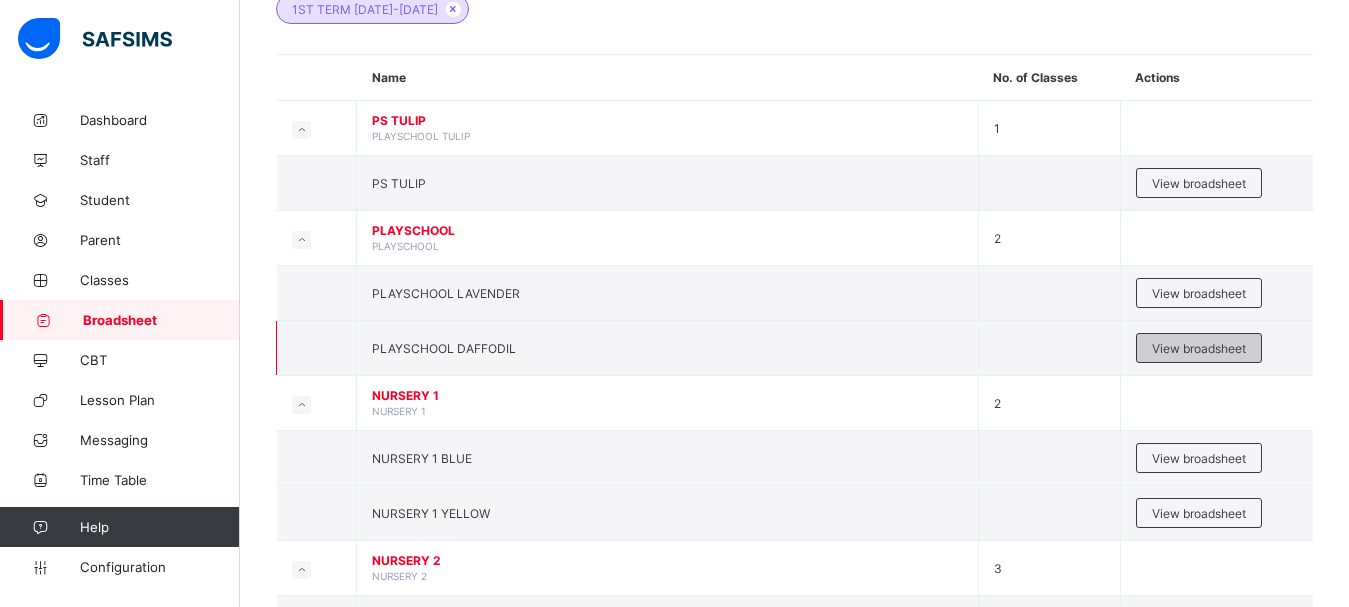 click on "View broadsheet" at bounding box center [1199, 348] 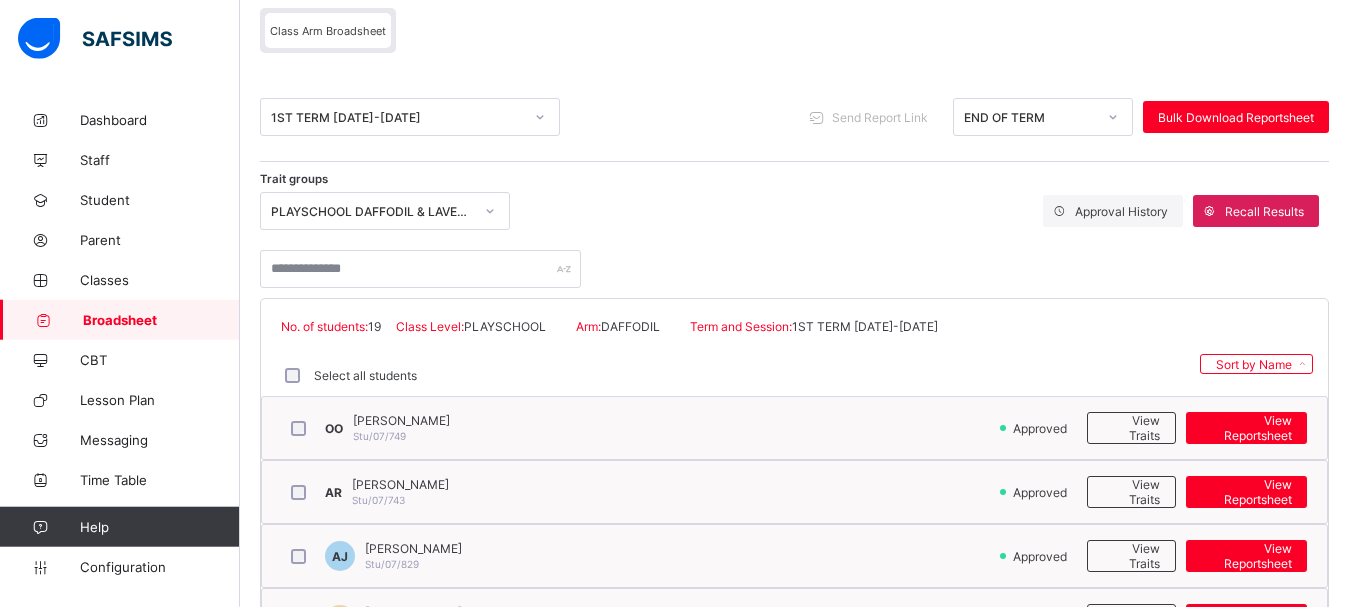 scroll, scrollTop: 204, scrollLeft: 0, axis: vertical 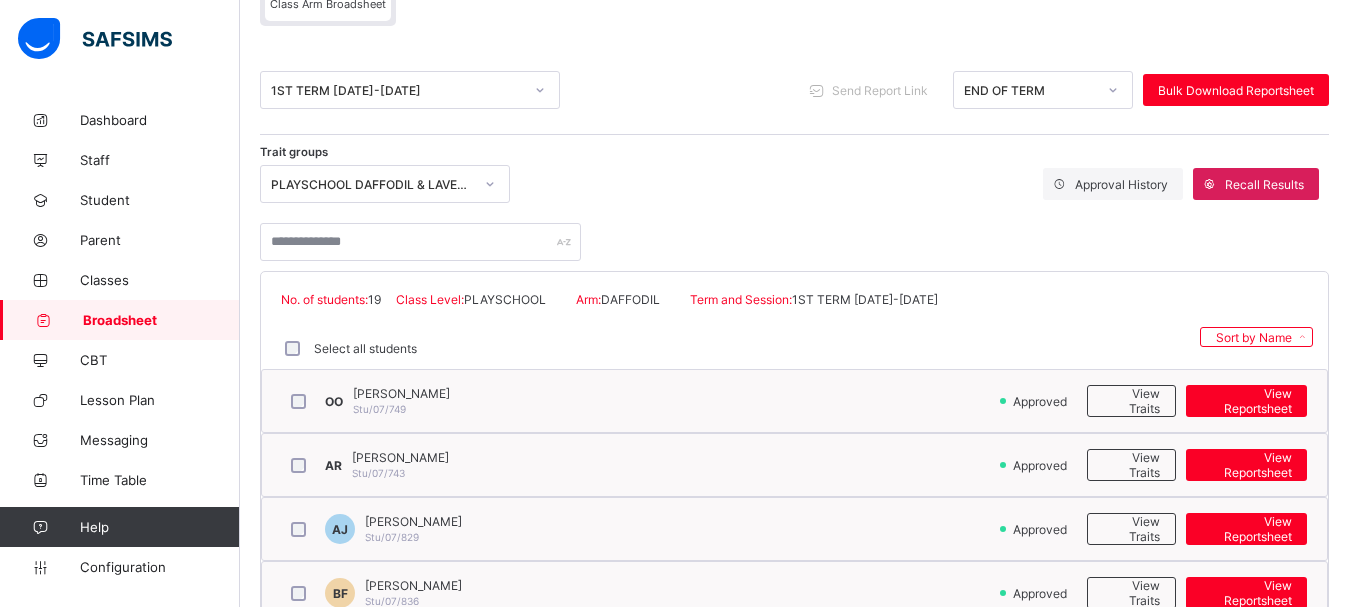 click on "Broadsheet" at bounding box center (161, 320) 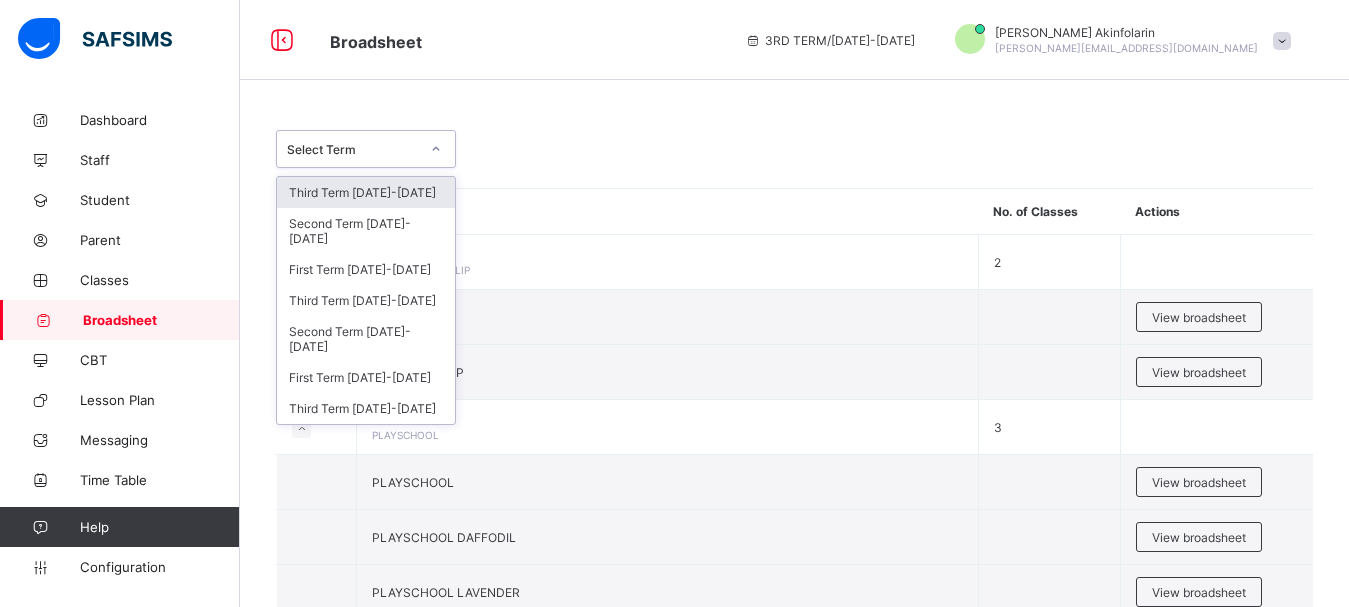 click on "Select Term" at bounding box center [353, 149] 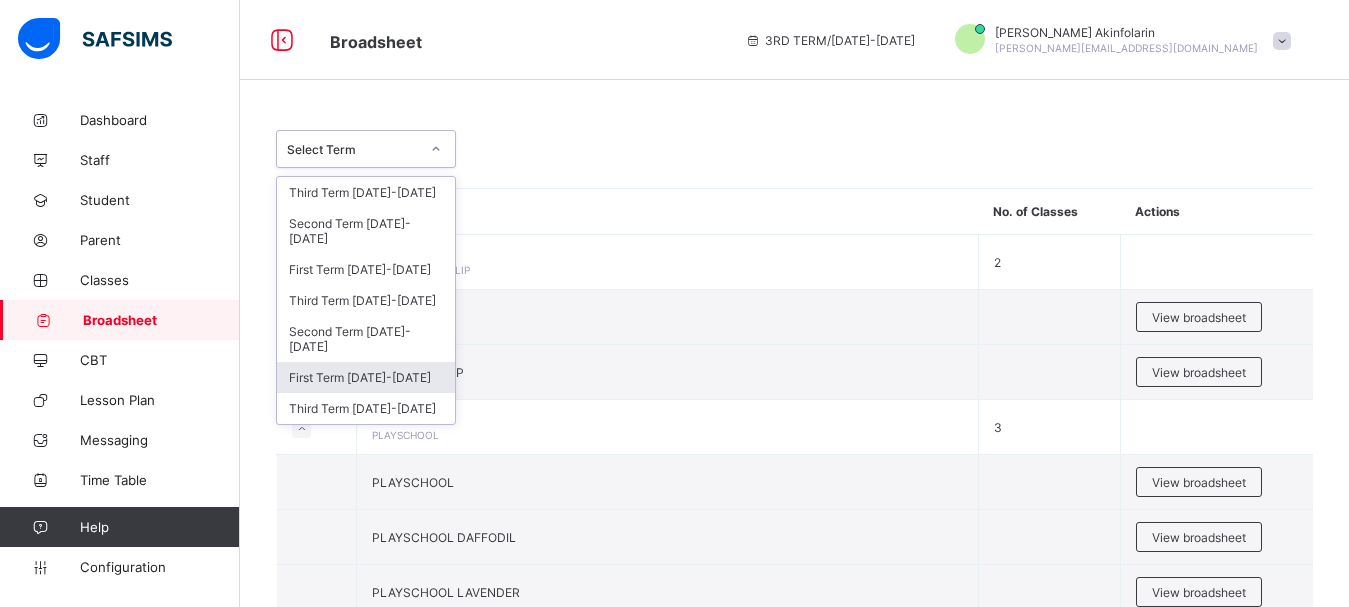 click on "First Term 2023-2024" at bounding box center (366, 377) 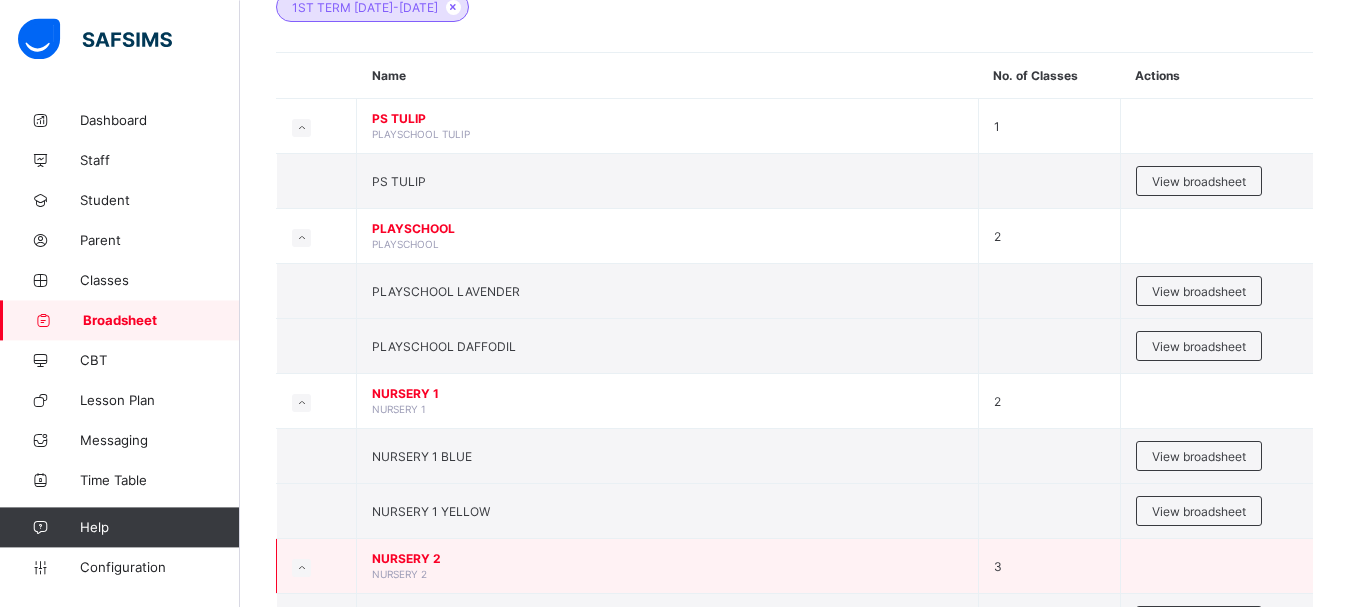 scroll, scrollTop: 204, scrollLeft: 0, axis: vertical 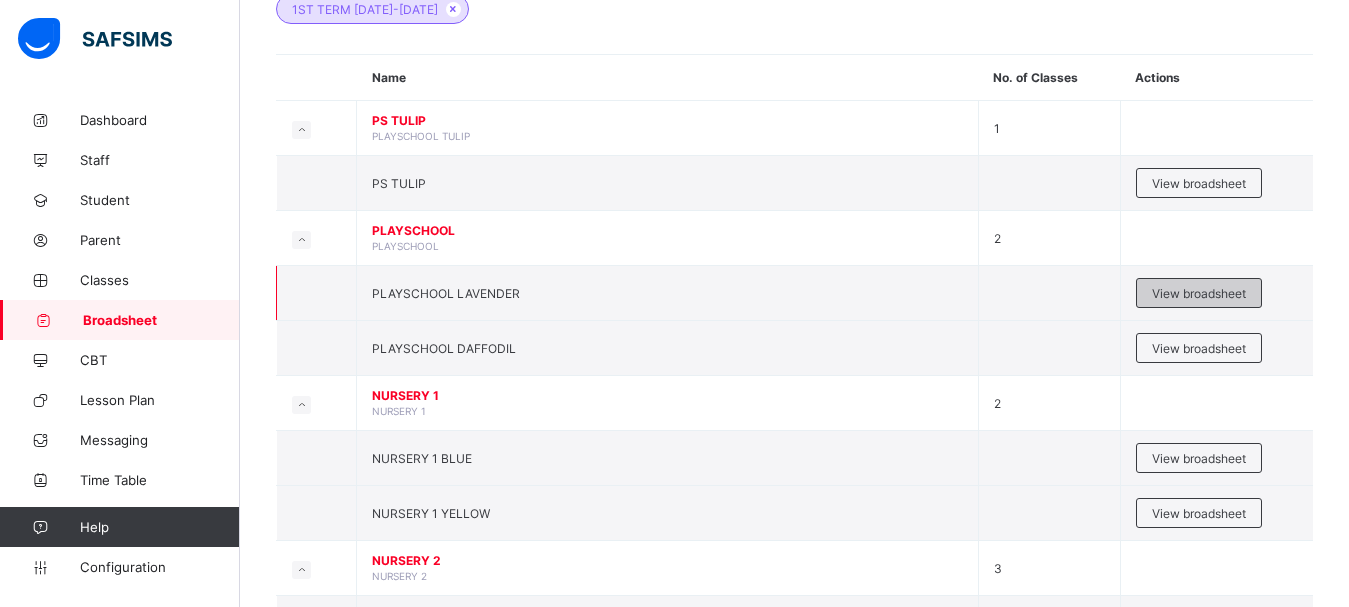 click on "View broadsheet" at bounding box center (1199, 293) 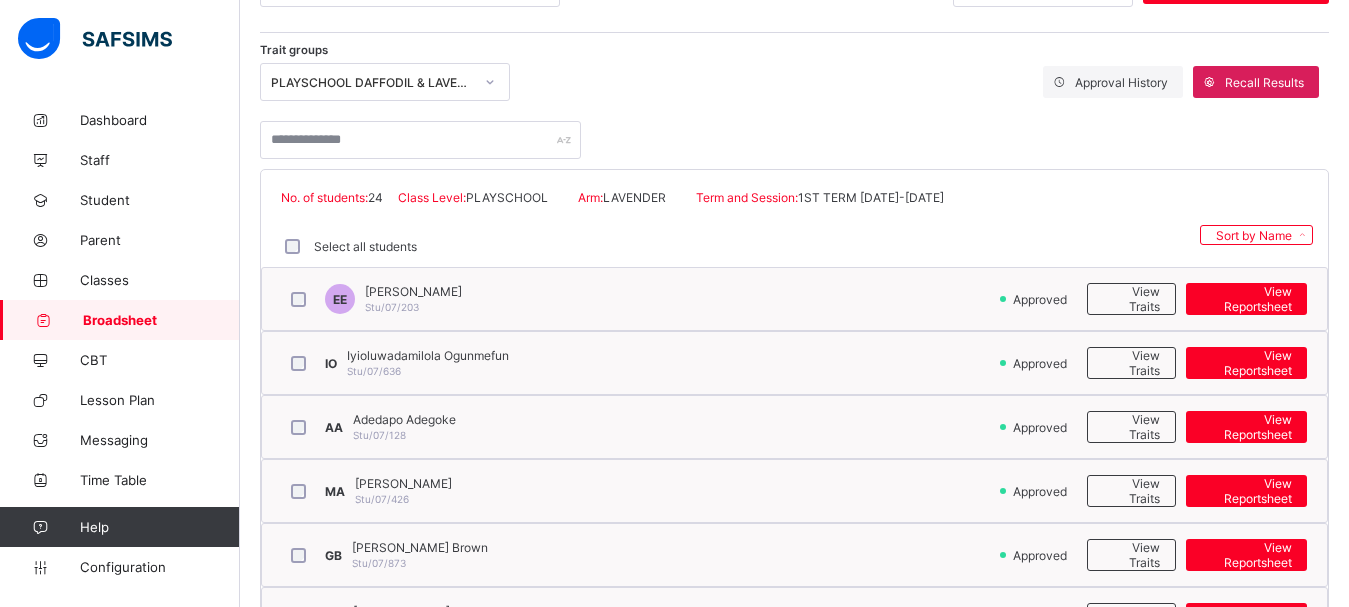 scroll, scrollTop: 102, scrollLeft: 0, axis: vertical 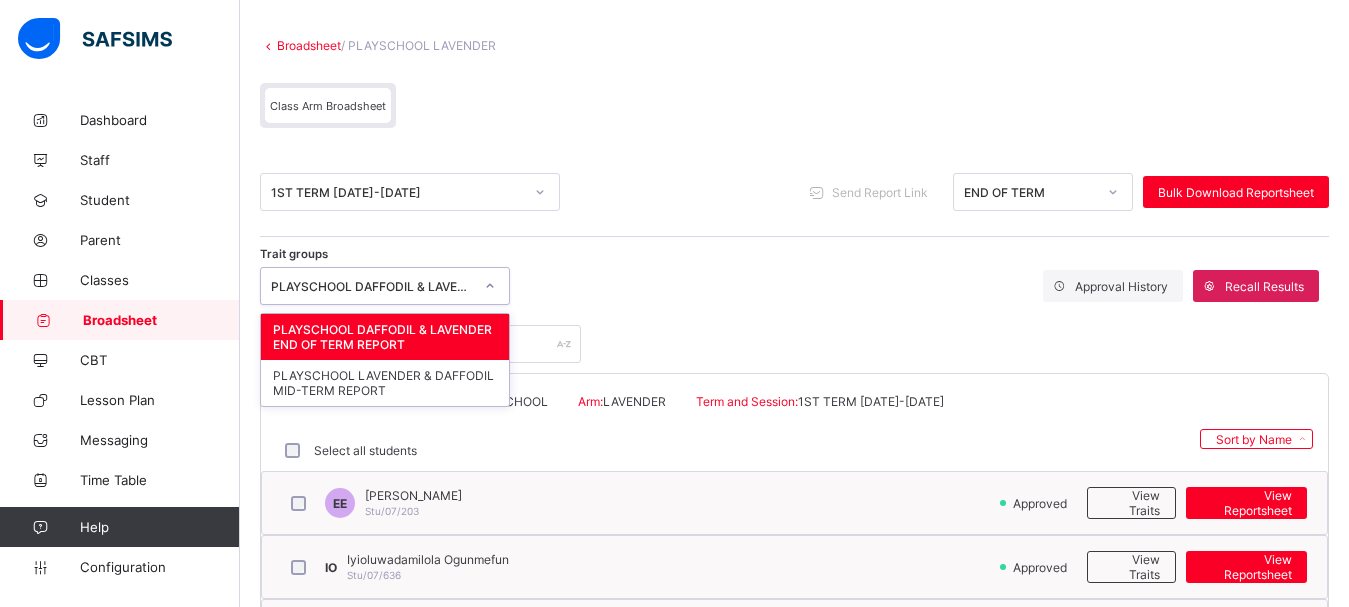 click on "PLAYSCHOOL DAFFODIL & LAVENDER END OF TERM REPORT" at bounding box center [366, 286] 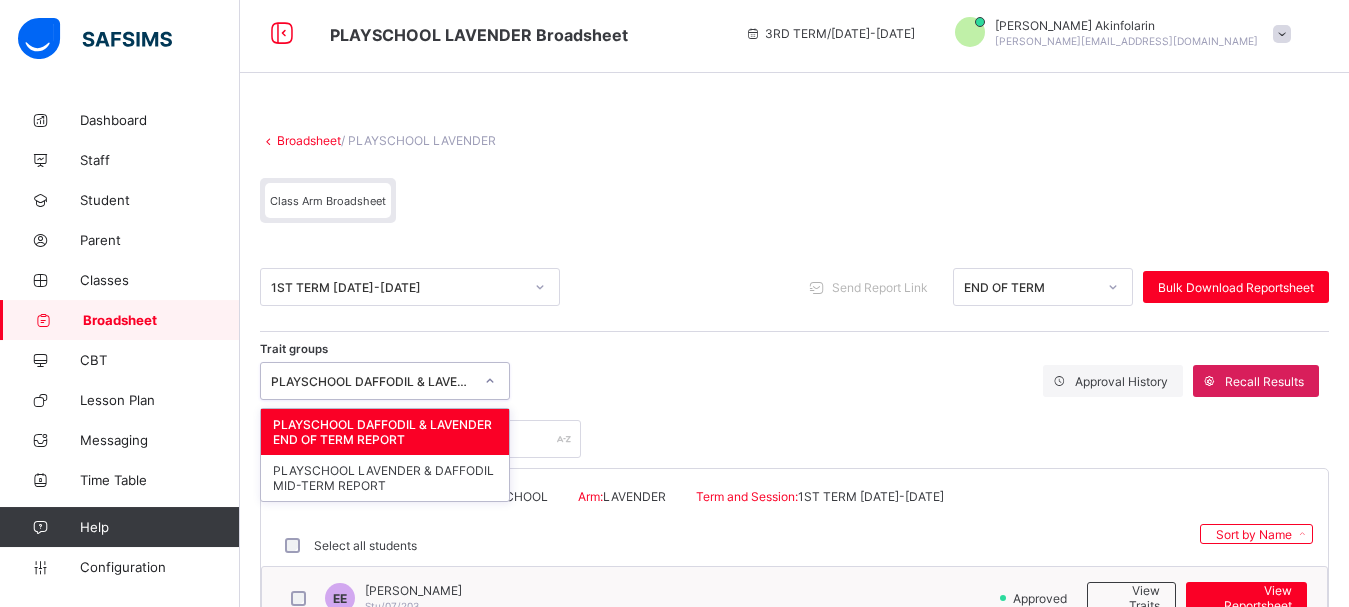 scroll, scrollTop: 0, scrollLeft: 0, axis: both 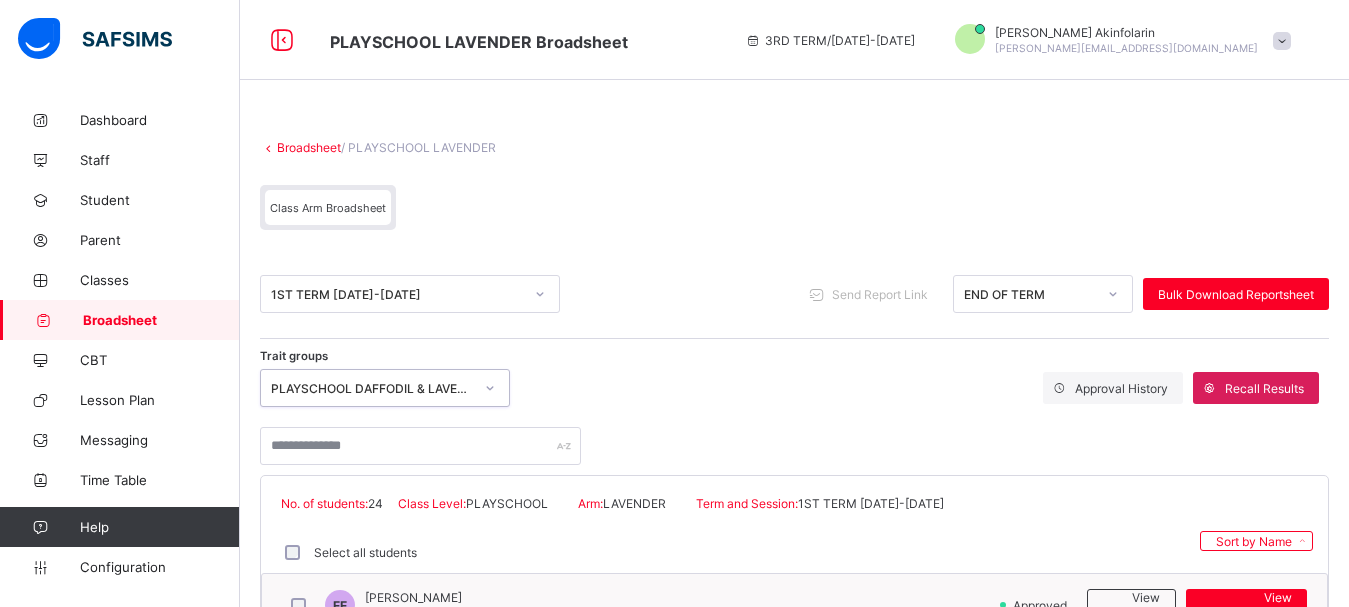 click on "Broadsheet" at bounding box center (161, 320) 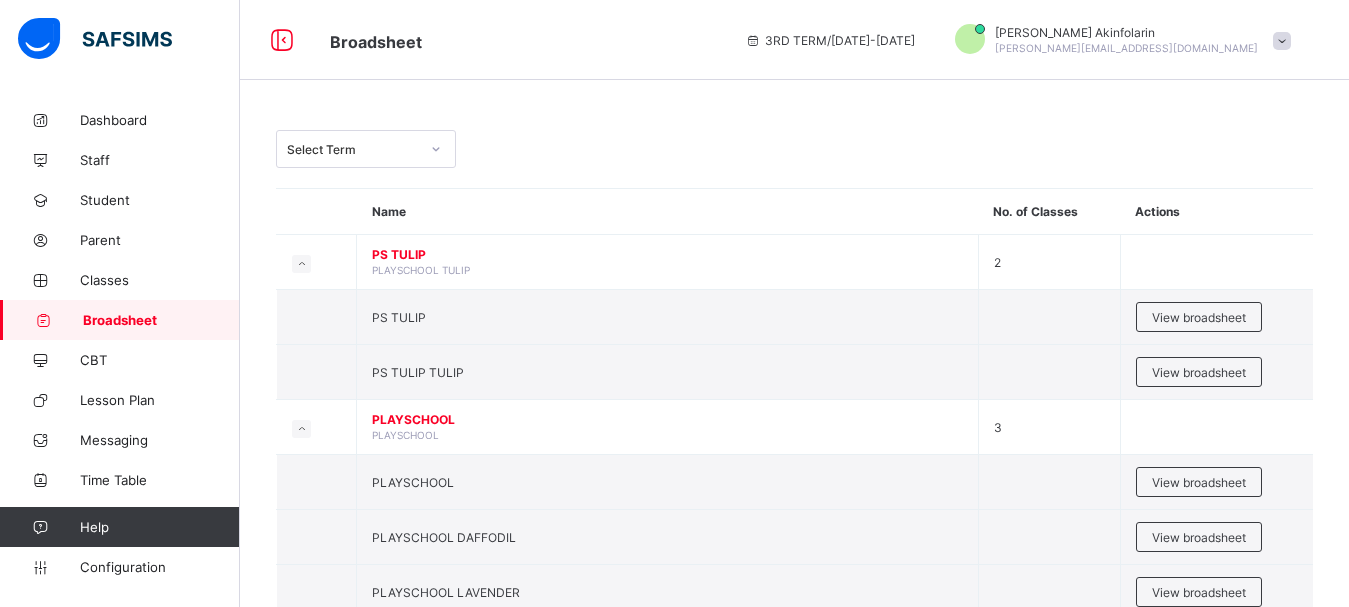 click on "Select Term" at bounding box center [353, 149] 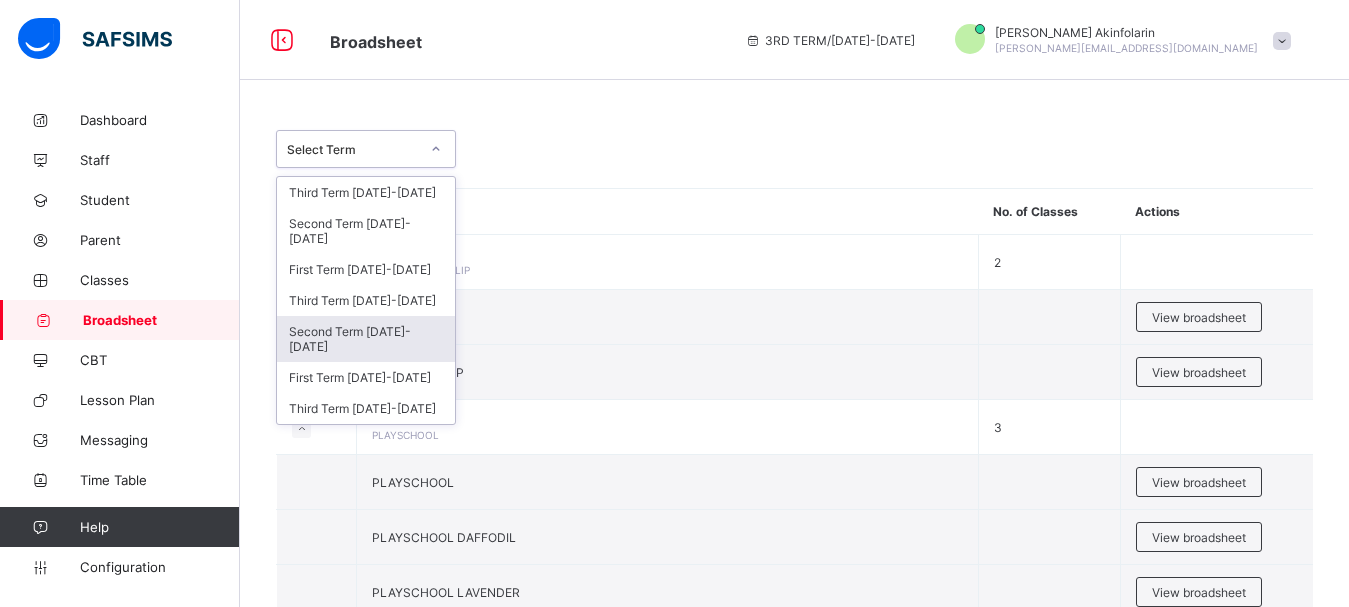 click on "Second Term 2023-2024" at bounding box center [366, 339] 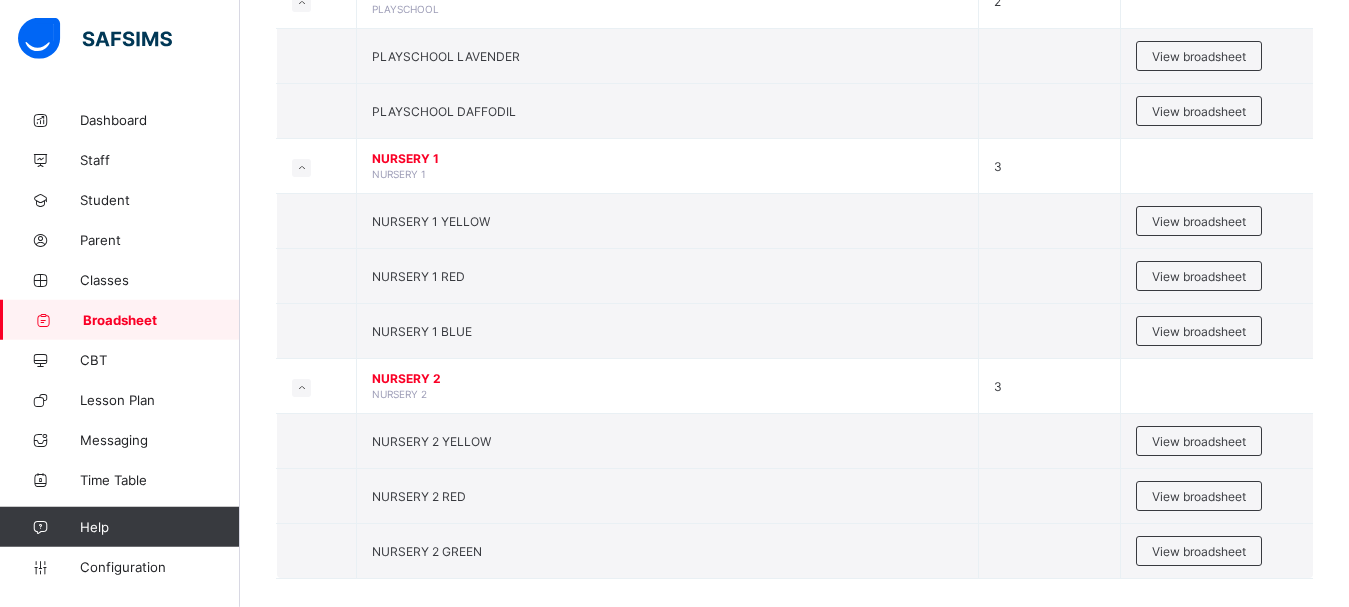 scroll, scrollTop: 463, scrollLeft: 0, axis: vertical 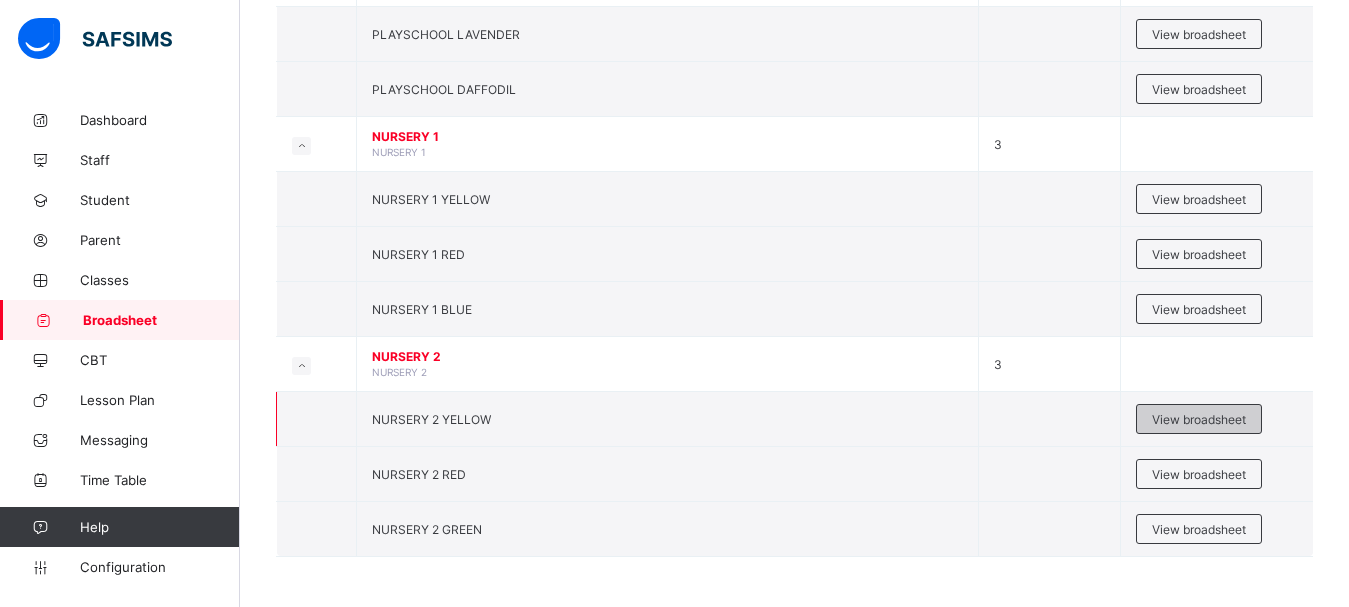 click on "View broadsheet" at bounding box center [1199, 419] 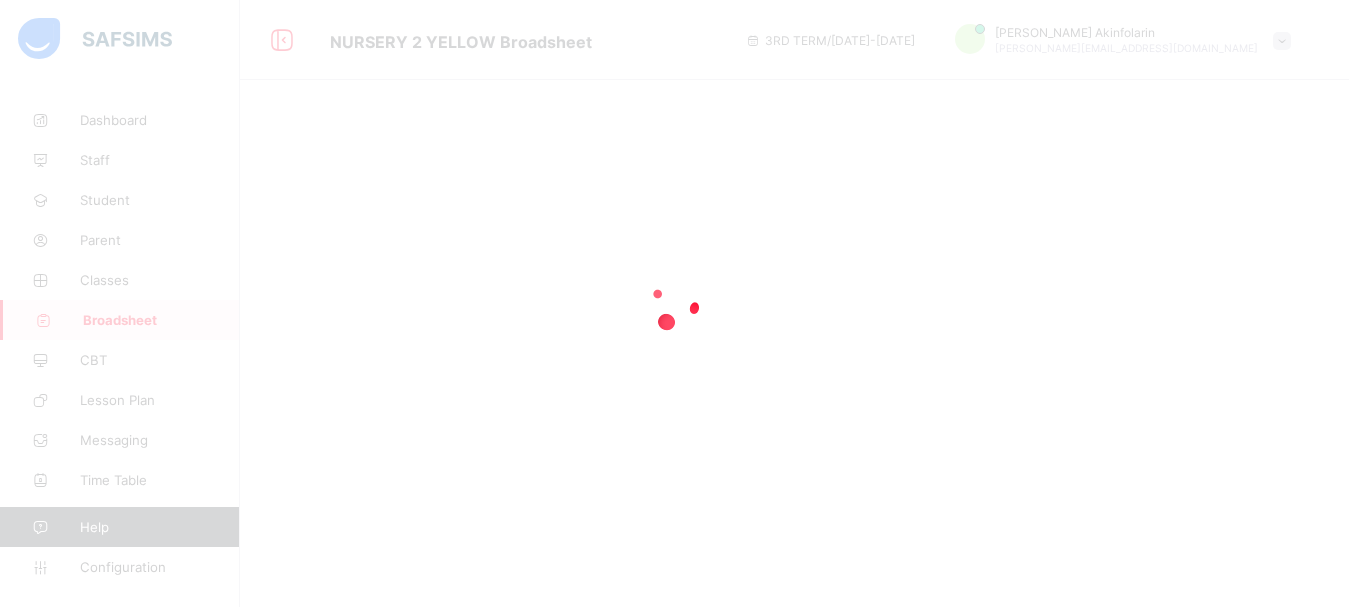scroll, scrollTop: 0, scrollLeft: 0, axis: both 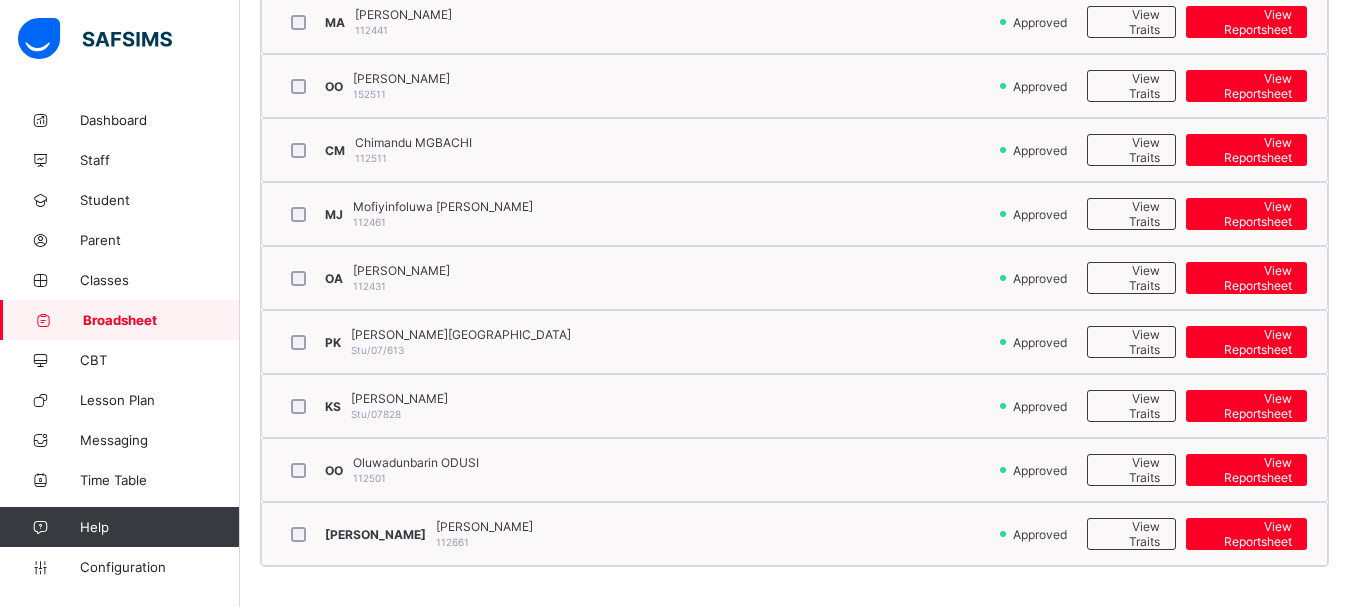 click on "Broadsheet" at bounding box center (161, 320) 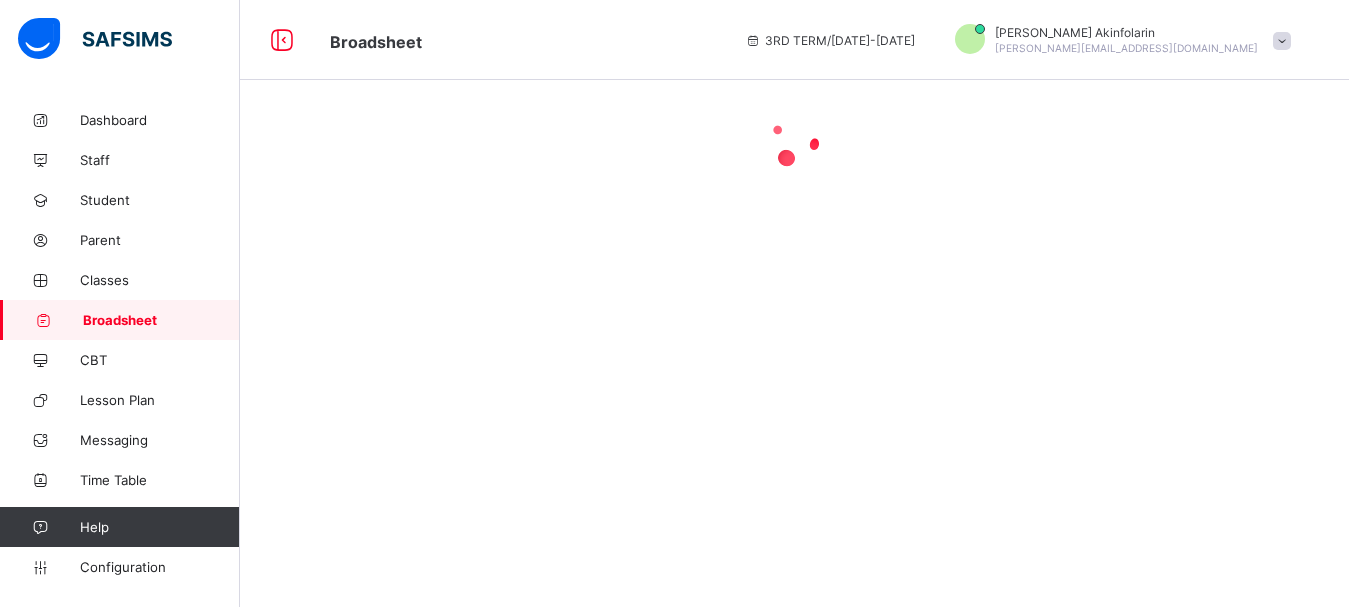 scroll, scrollTop: 0, scrollLeft: 0, axis: both 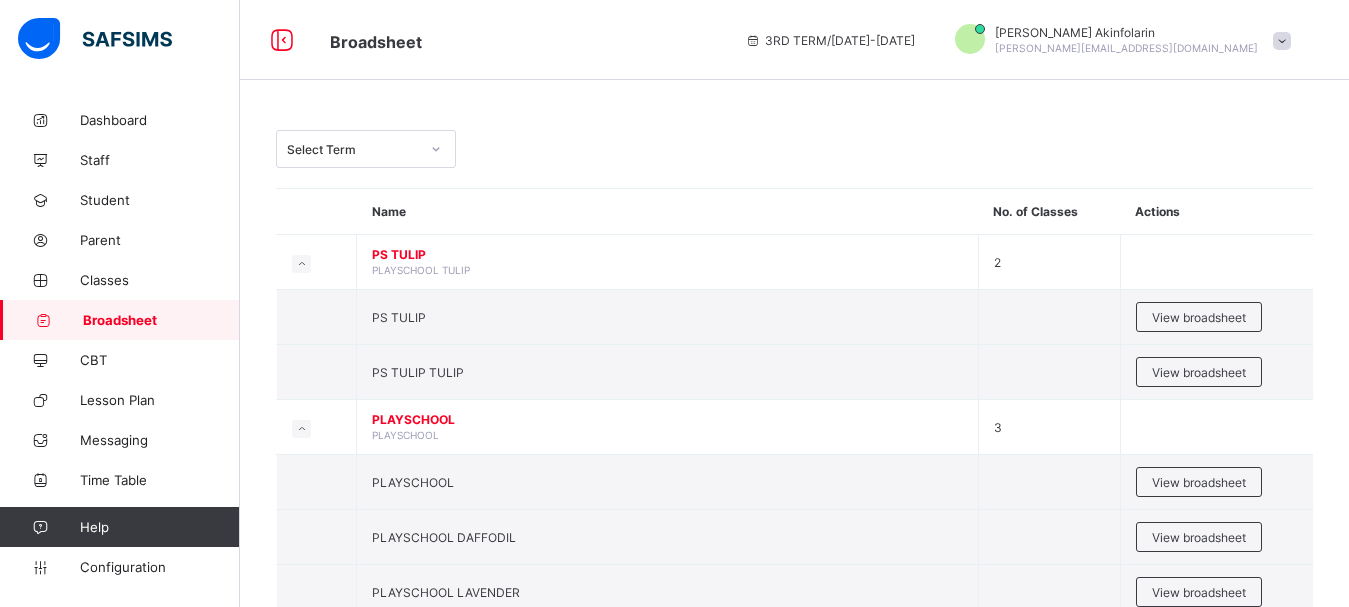 click on "Select Term" at bounding box center [353, 149] 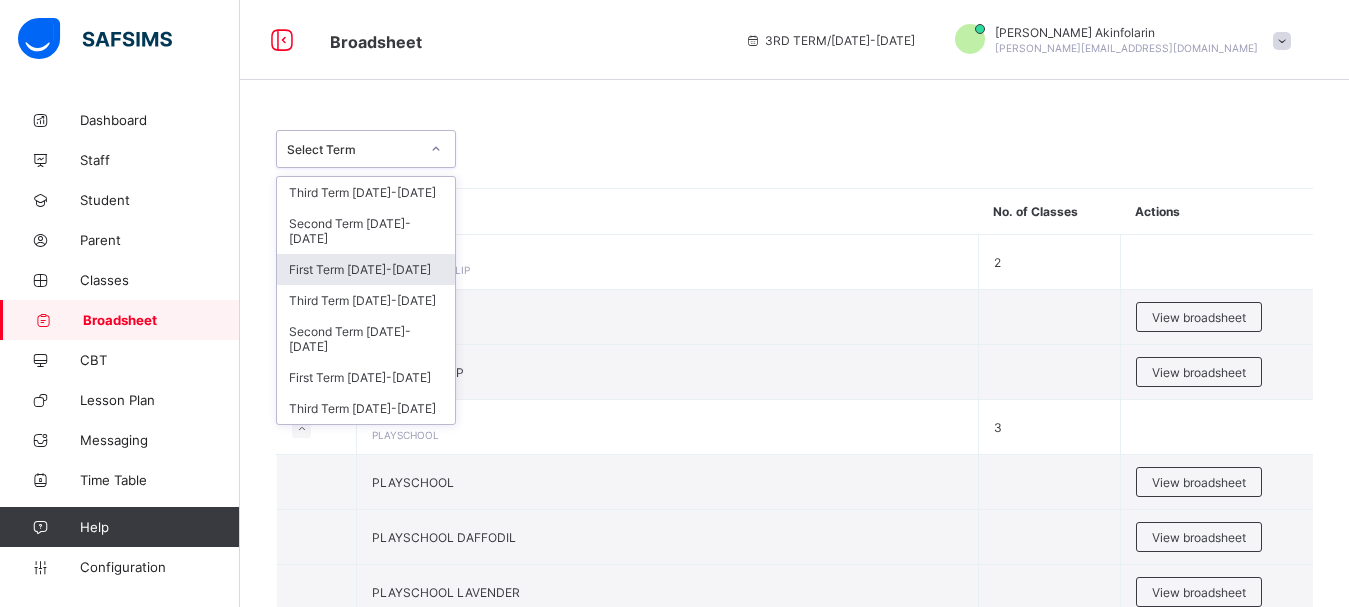 click on "First Term 2024-2025" at bounding box center (366, 269) 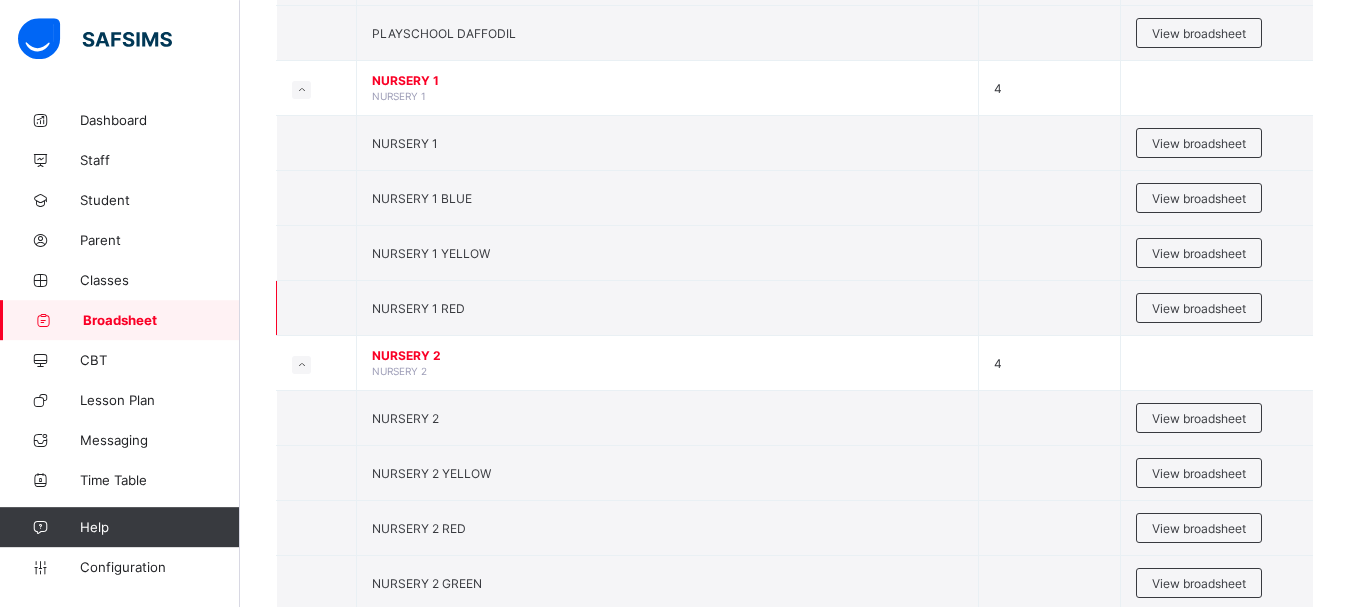 scroll, scrollTop: 628, scrollLeft: 0, axis: vertical 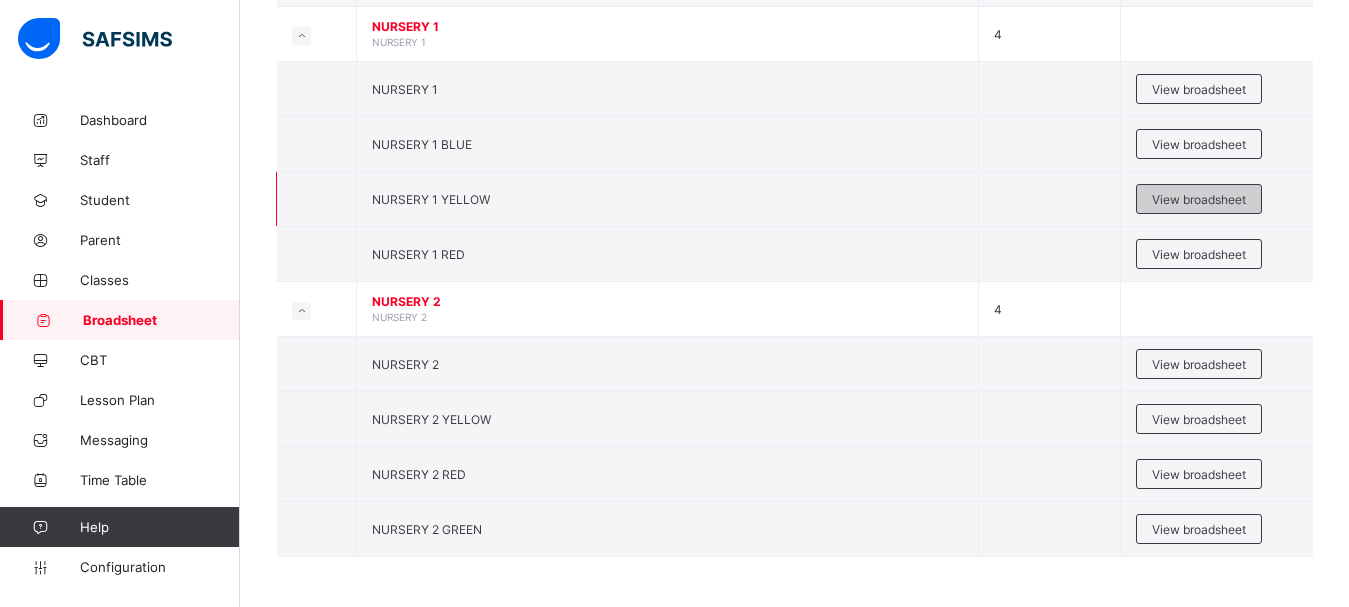 click on "View broadsheet" at bounding box center (1199, 199) 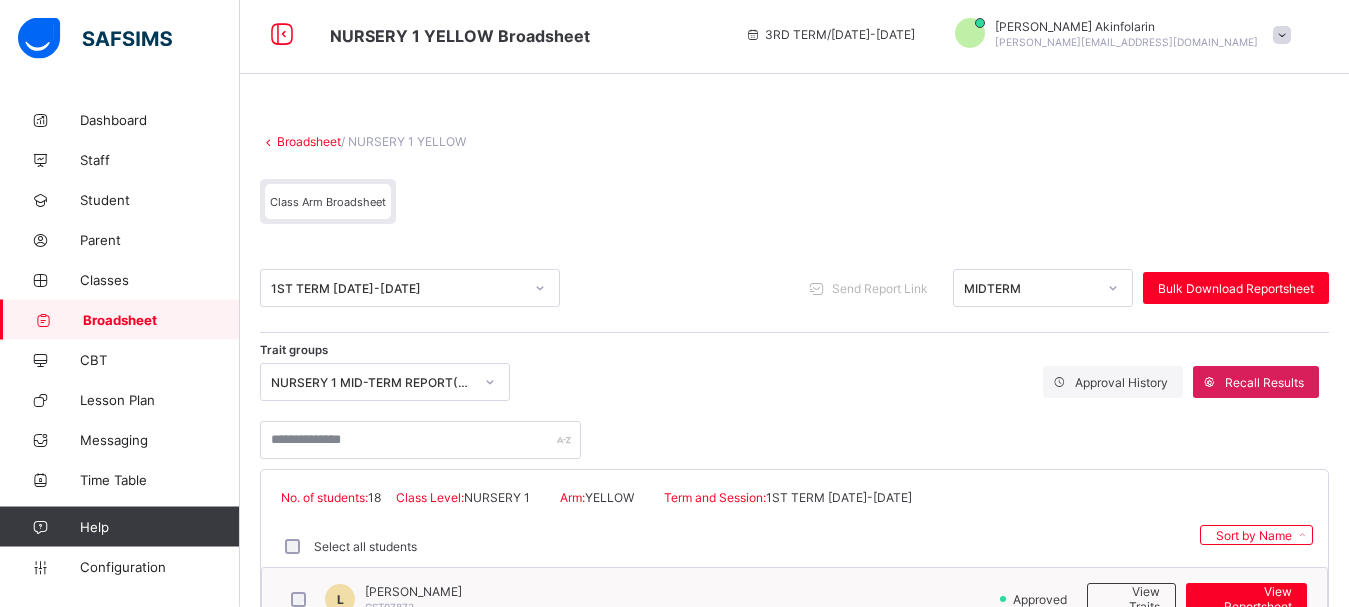 scroll, scrollTop: 0, scrollLeft: 0, axis: both 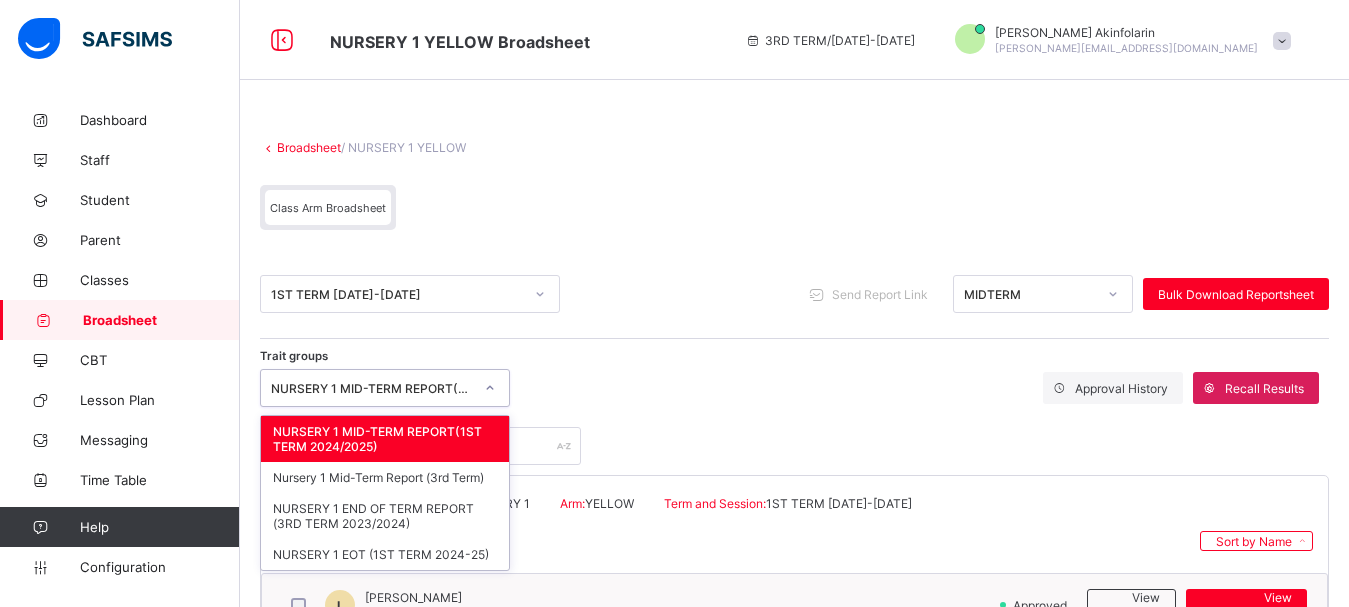 click on "NURSERY 1 MID-TERM REPORT(1ST TERM 2024/2025)" at bounding box center [372, 388] 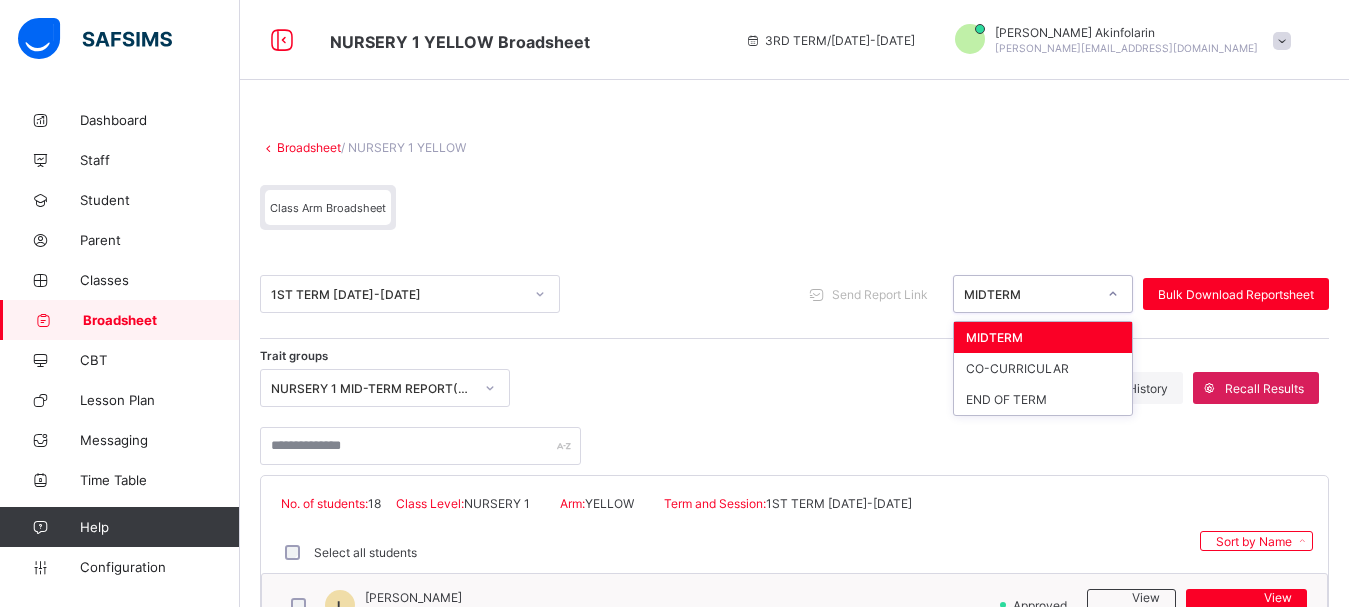 click on "MIDTERM" at bounding box center (1030, 294) 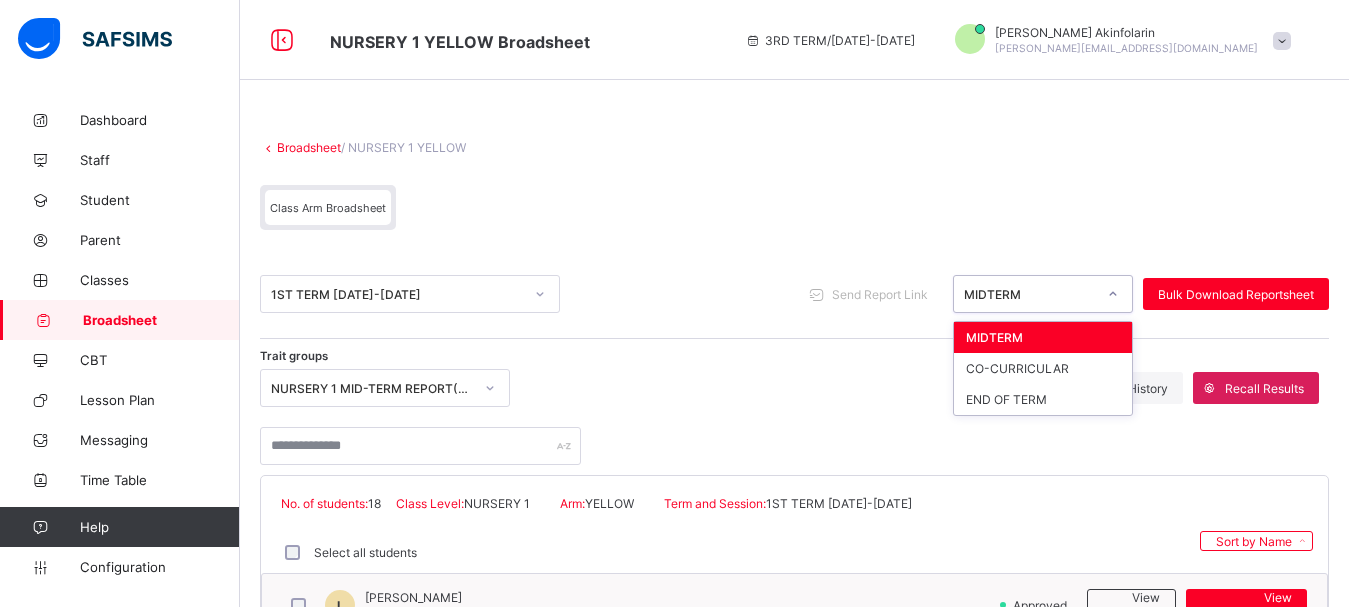 click at bounding box center [794, 436] 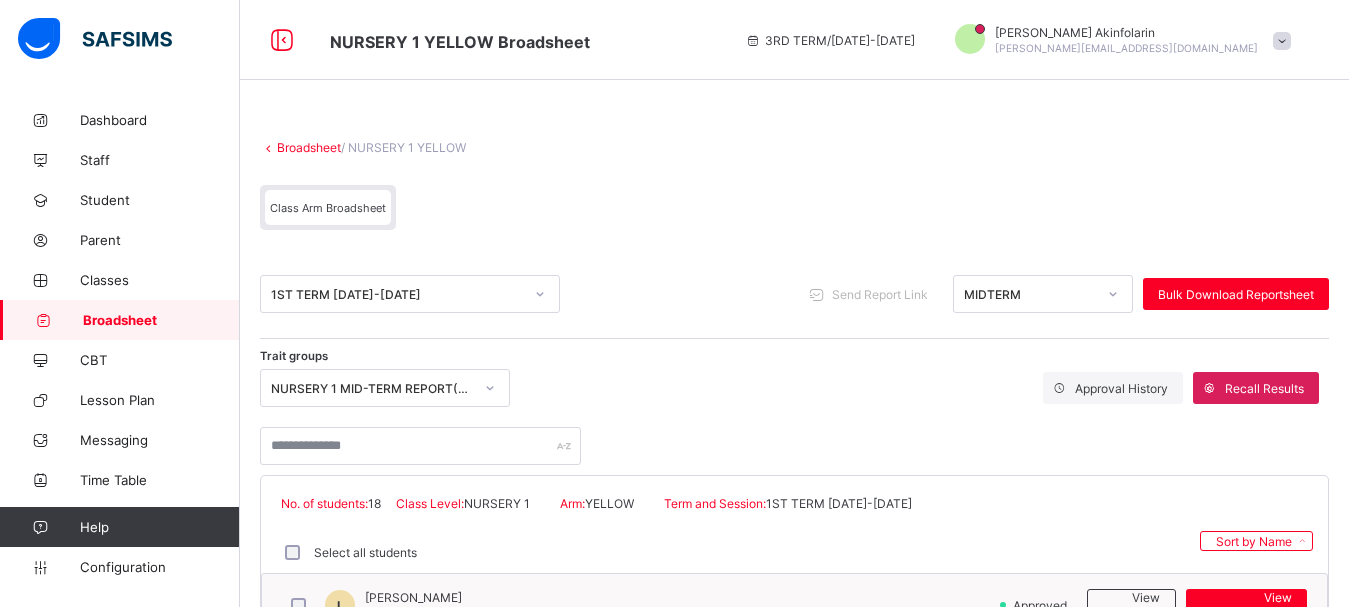 click on "Broadsheet" at bounding box center [161, 320] 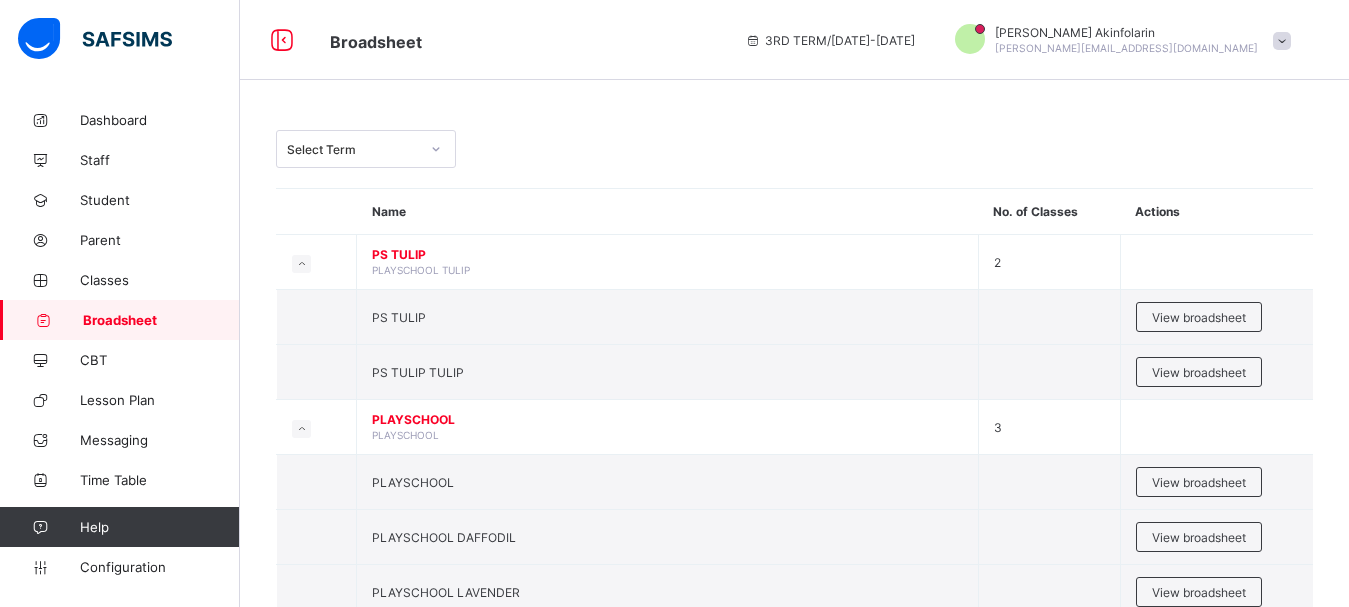 click on "Select Term" at bounding box center (347, 149) 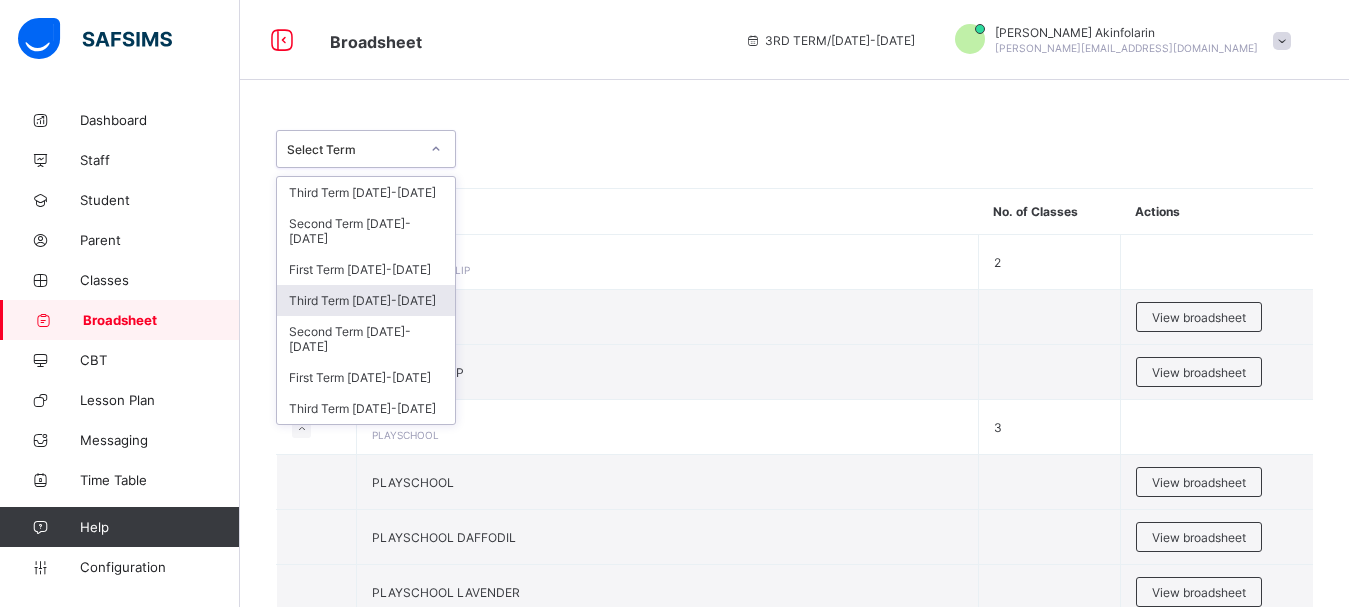 click on "Third Term 2023-2024" at bounding box center [366, 300] 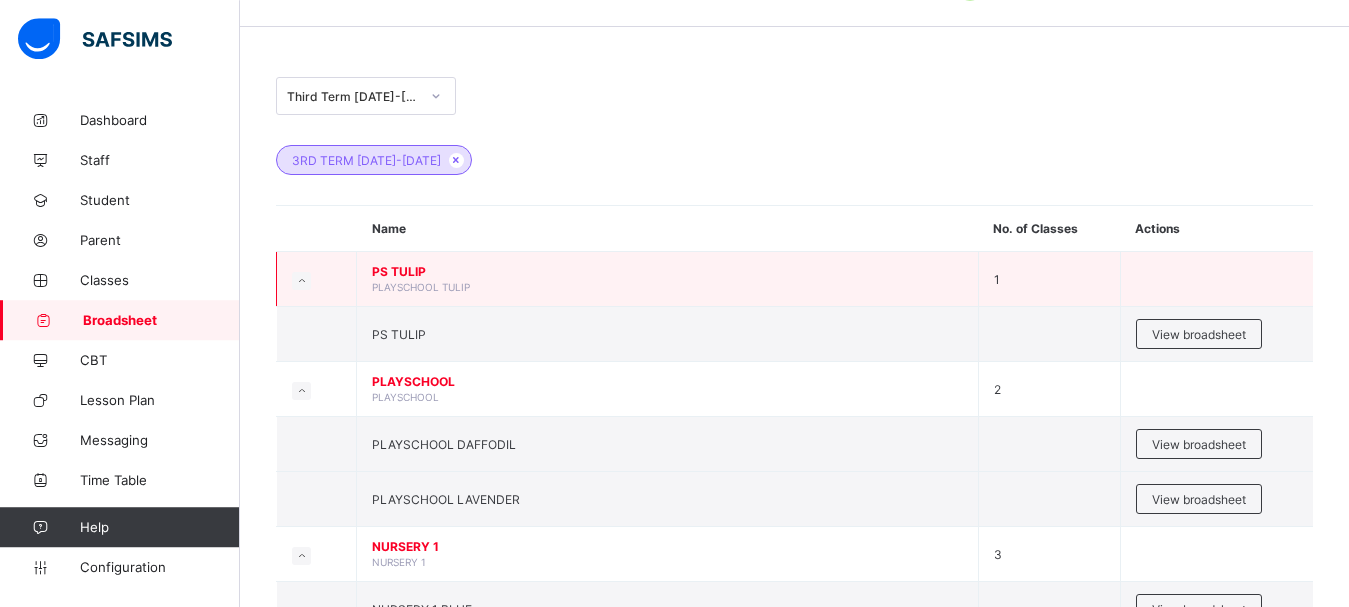 scroll, scrollTop: 306, scrollLeft: 0, axis: vertical 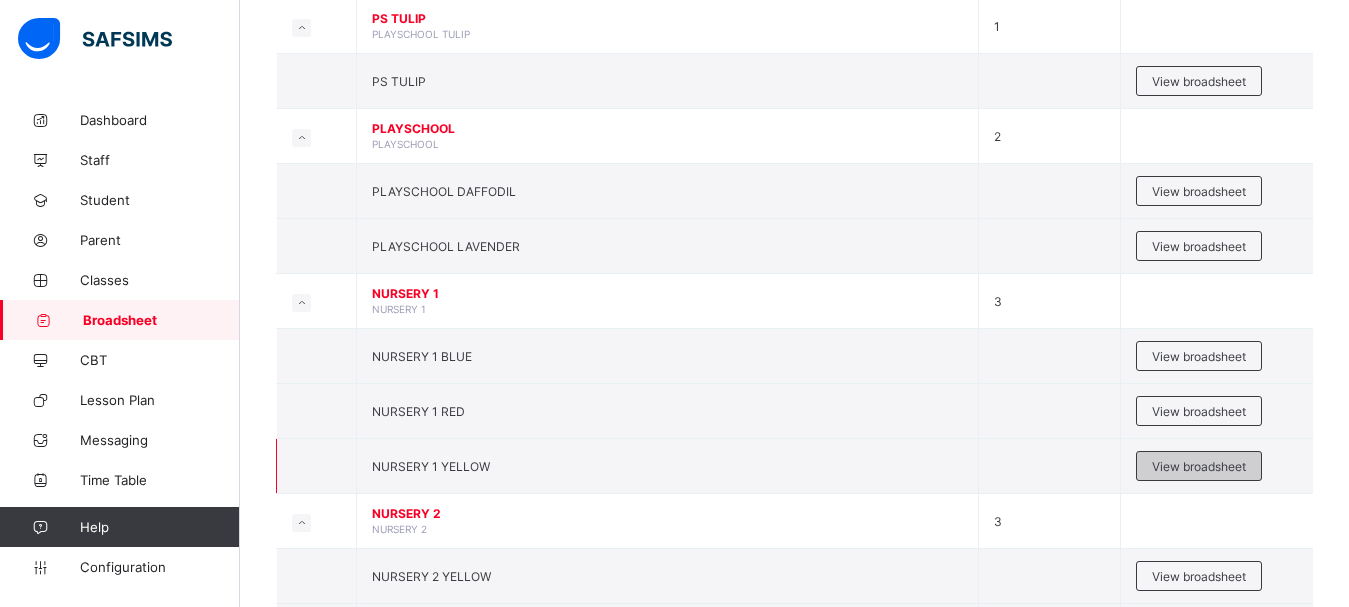 click on "View broadsheet" at bounding box center (1199, 466) 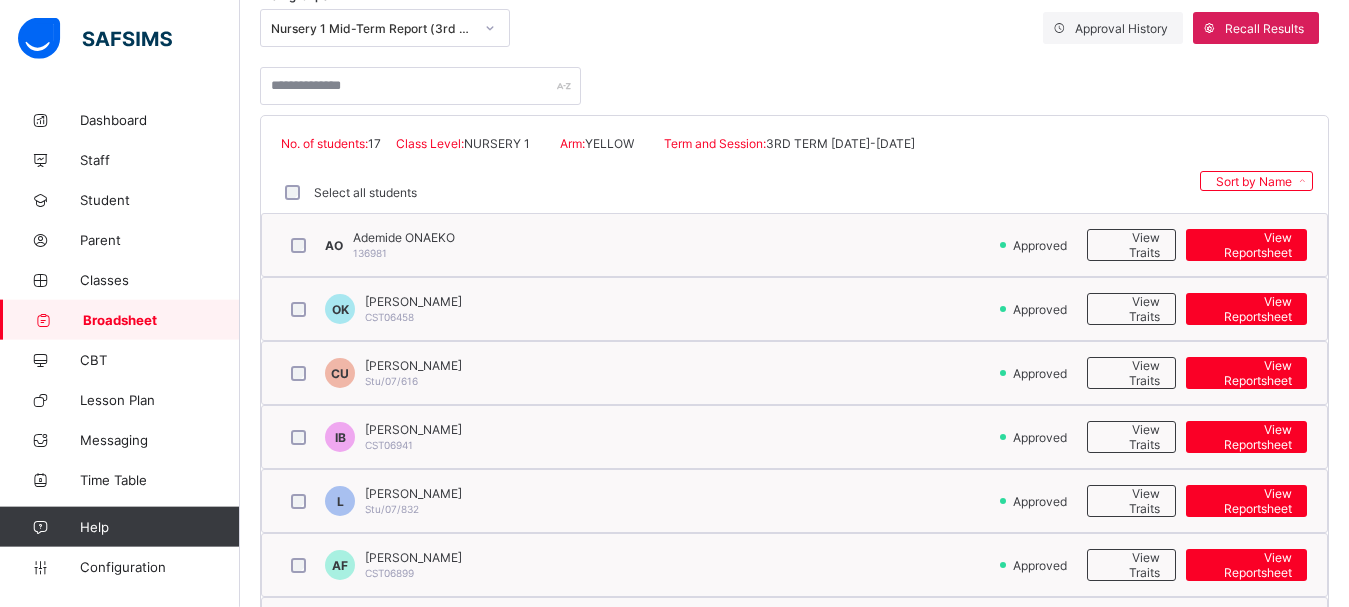 scroll, scrollTop: 306, scrollLeft: 0, axis: vertical 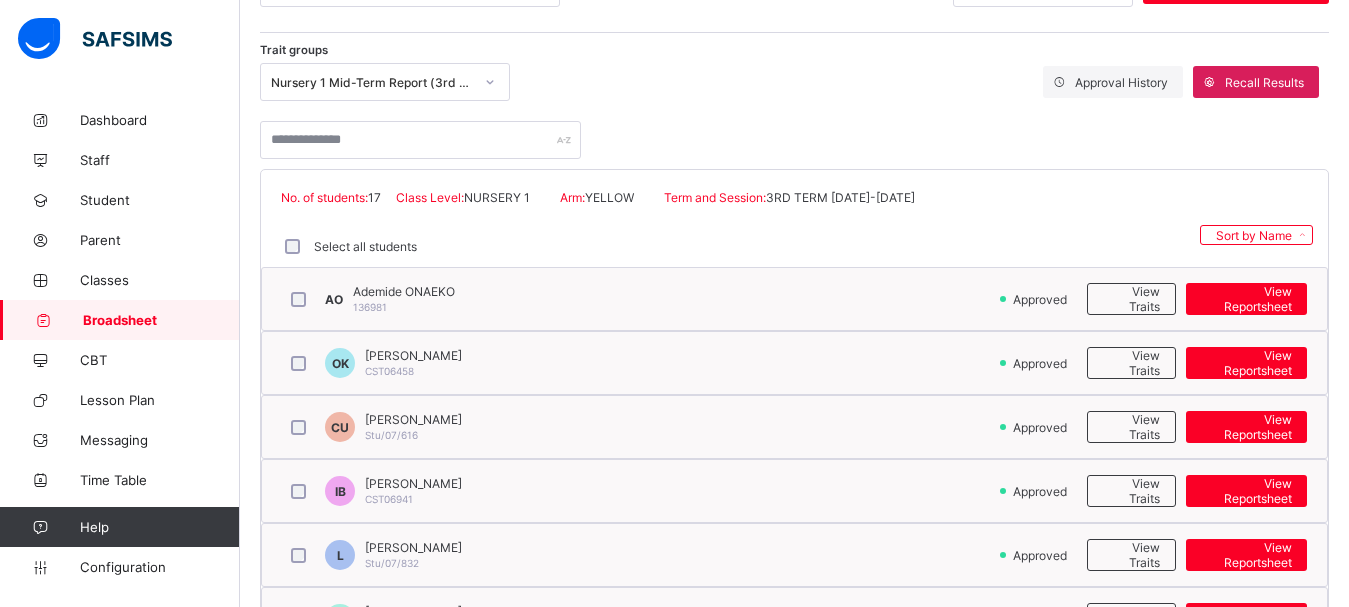 click on "Nursery 1 Mid-Term Report (3rd Term)" at bounding box center [372, 82] 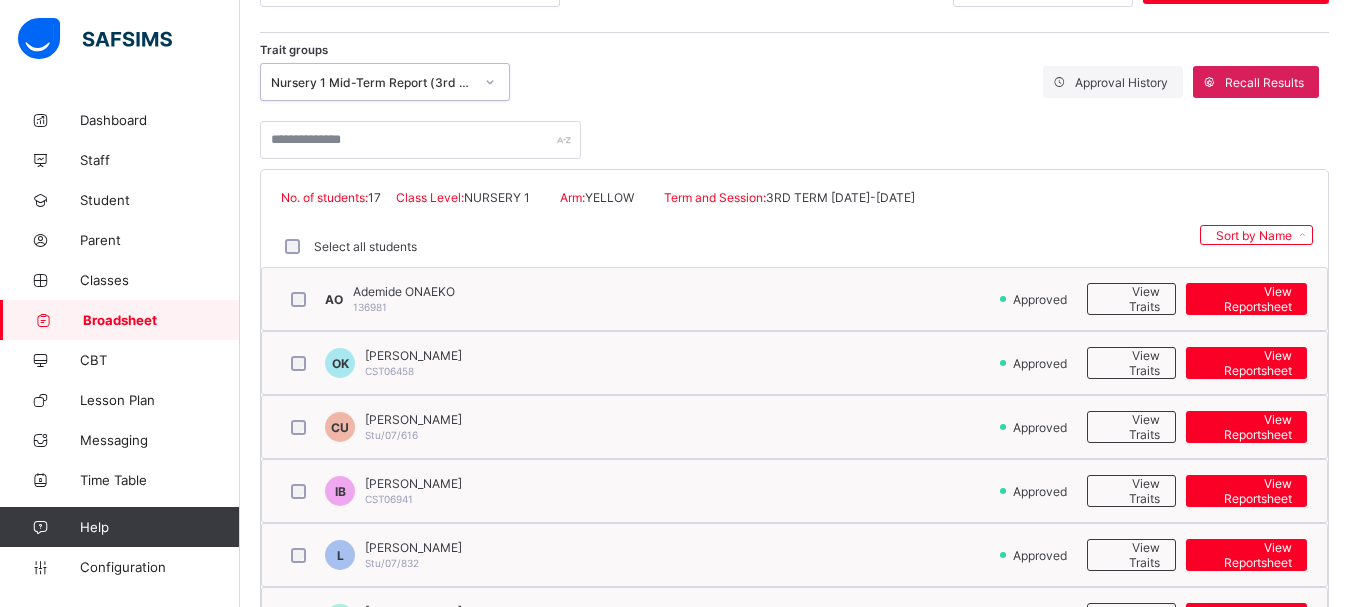 click on "Nursery 1 Mid-Term Report (3rd Term)" at bounding box center [372, 82] 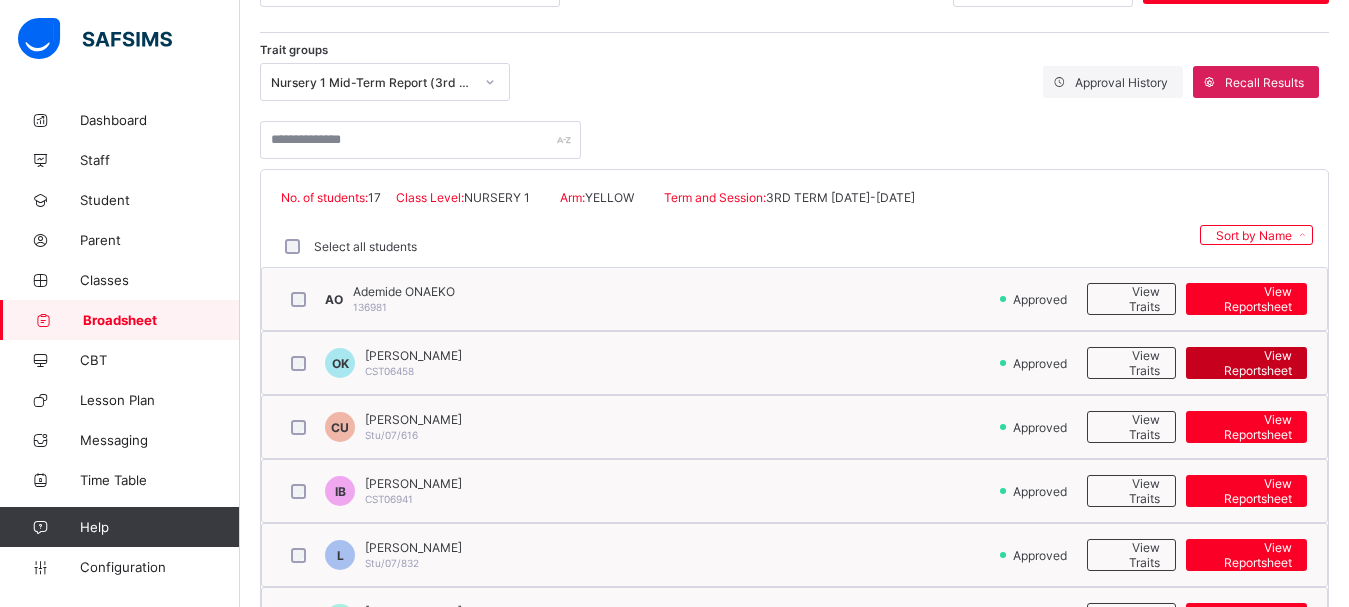 click on "View Reportsheet" at bounding box center (1246, 363) 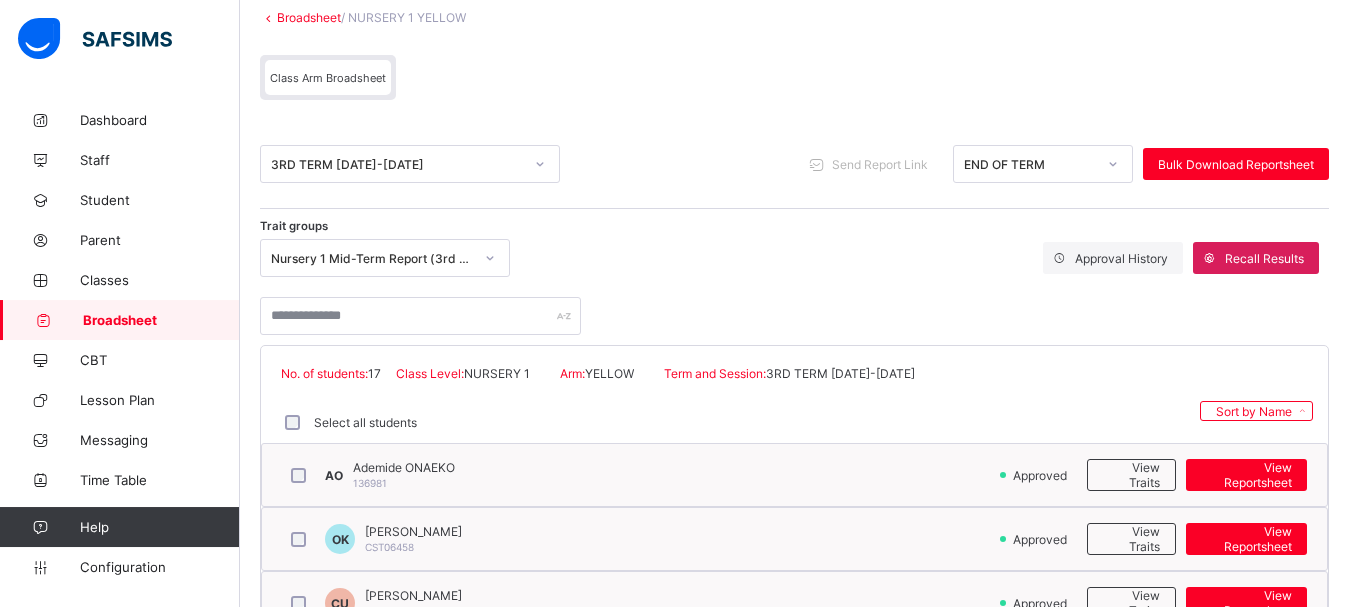scroll, scrollTop: 102, scrollLeft: 0, axis: vertical 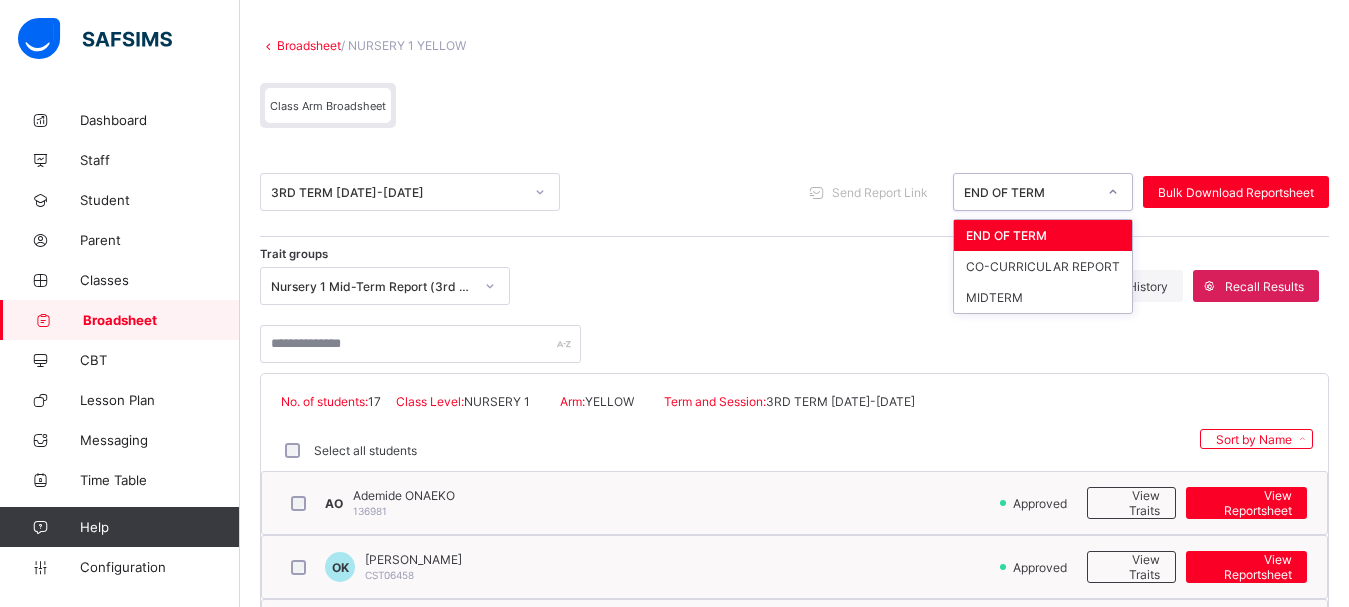 click on "END OF TERM" at bounding box center (1030, 192) 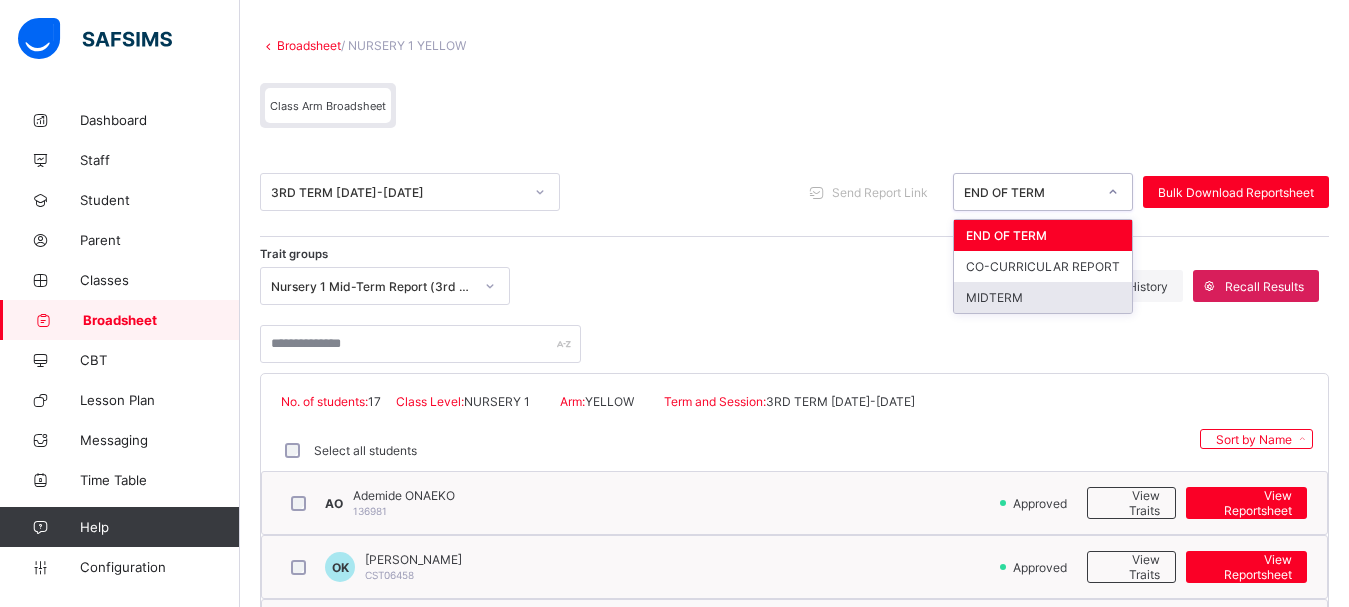 click on "MIDTERM" at bounding box center [1043, 297] 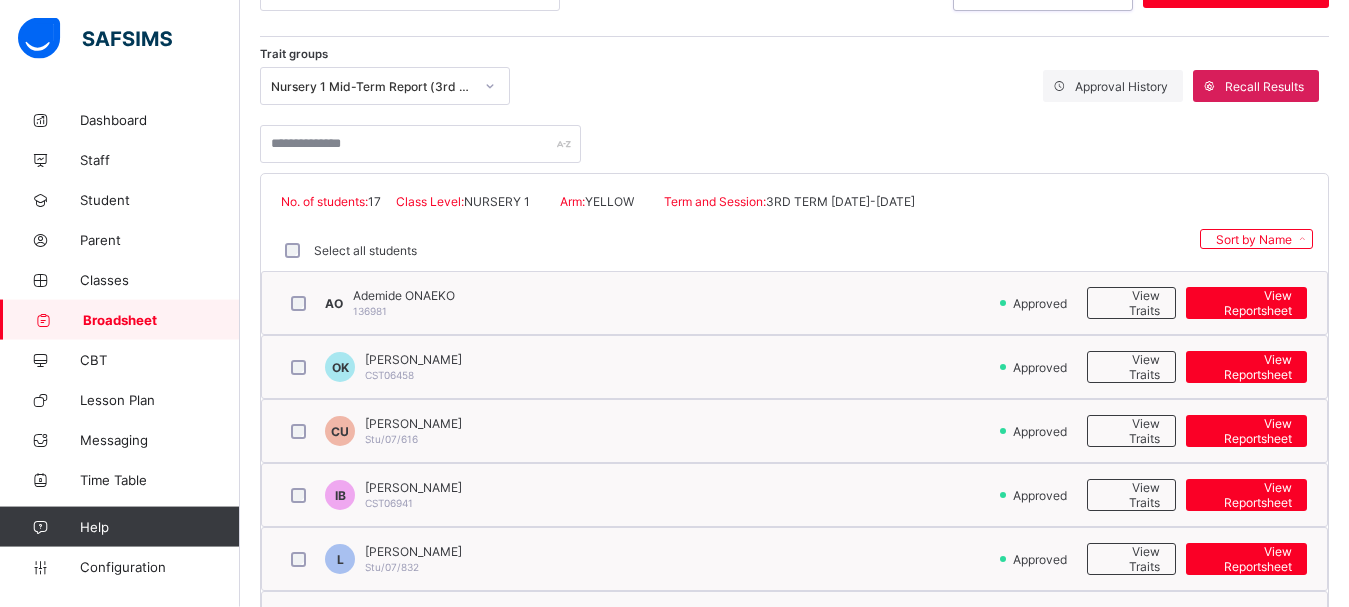 scroll, scrollTop: 306, scrollLeft: 0, axis: vertical 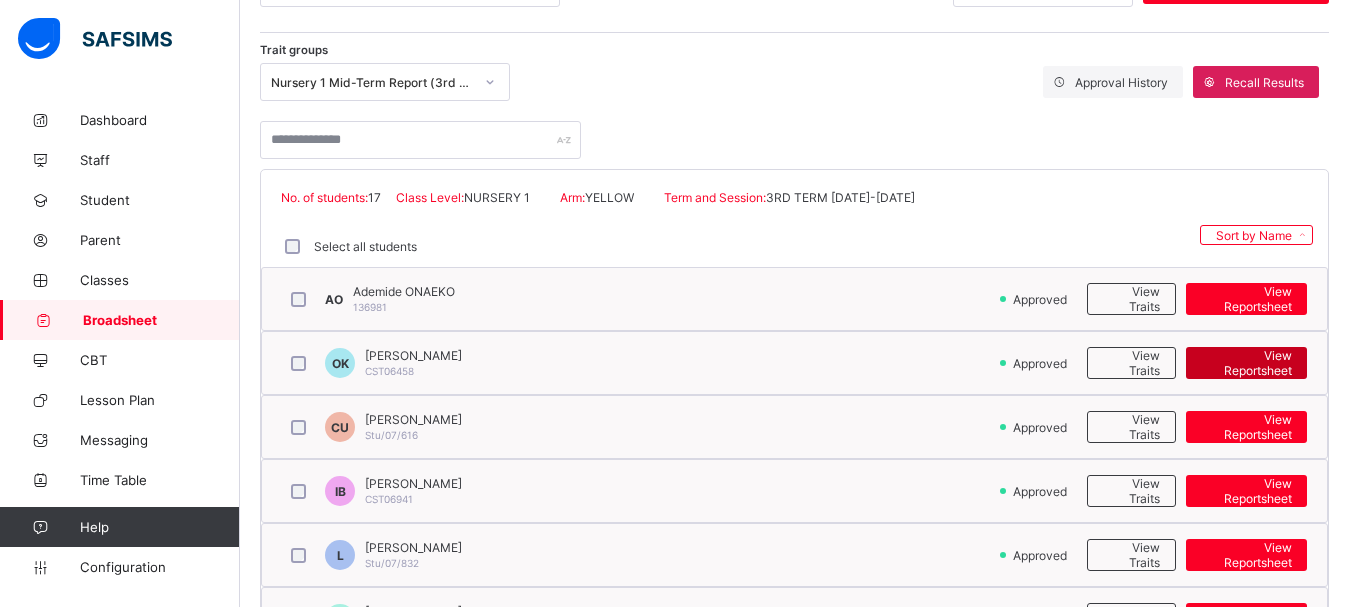 click on "View Reportsheet" at bounding box center [1246, 363] 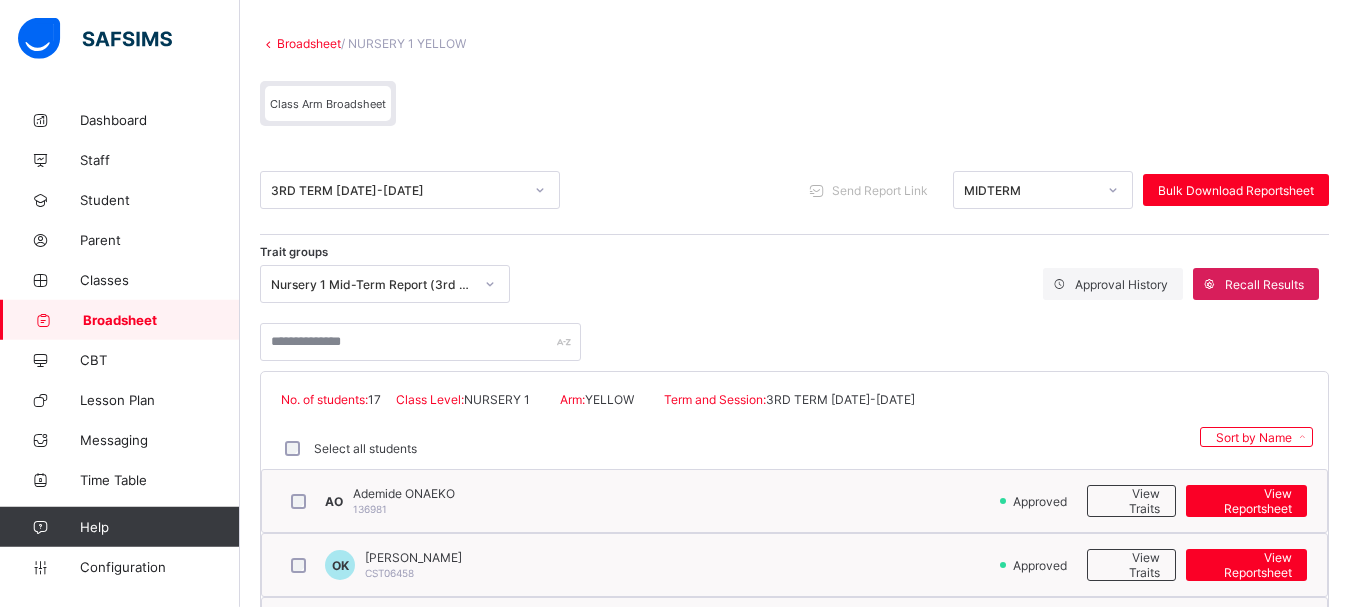 scroll, scrollTop: 102, scrollLeft: 0, axis: vertical 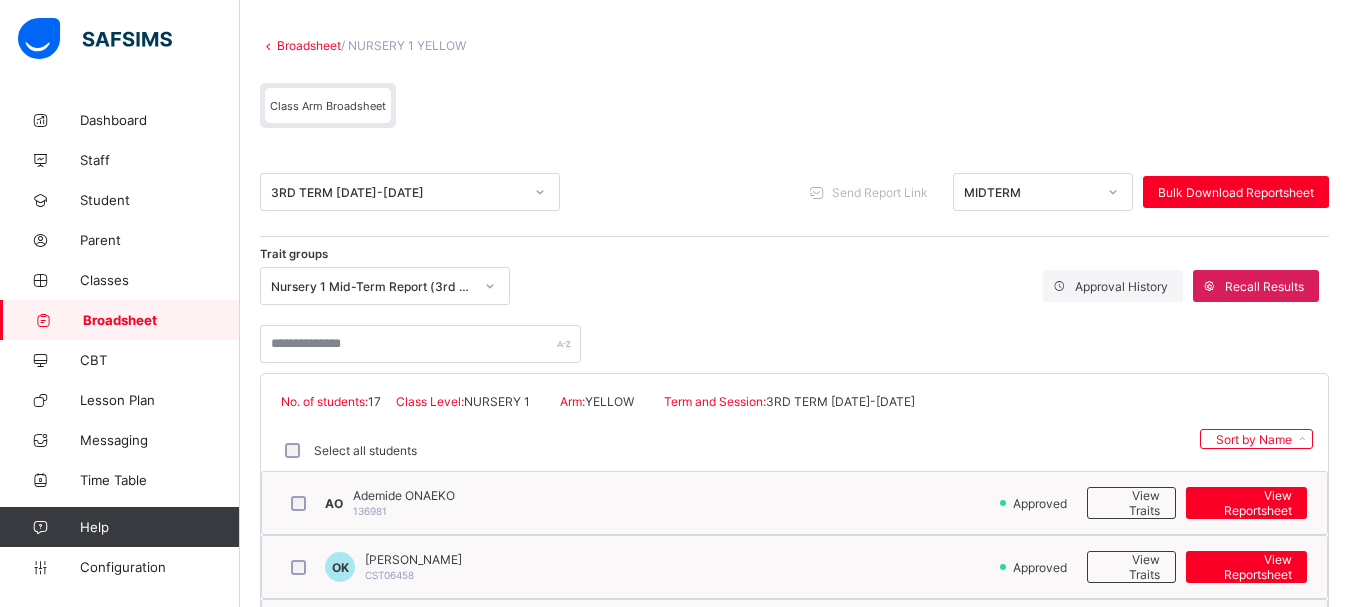 click on "3RD TERM 2023-2024" at bounding box center [397, 192] 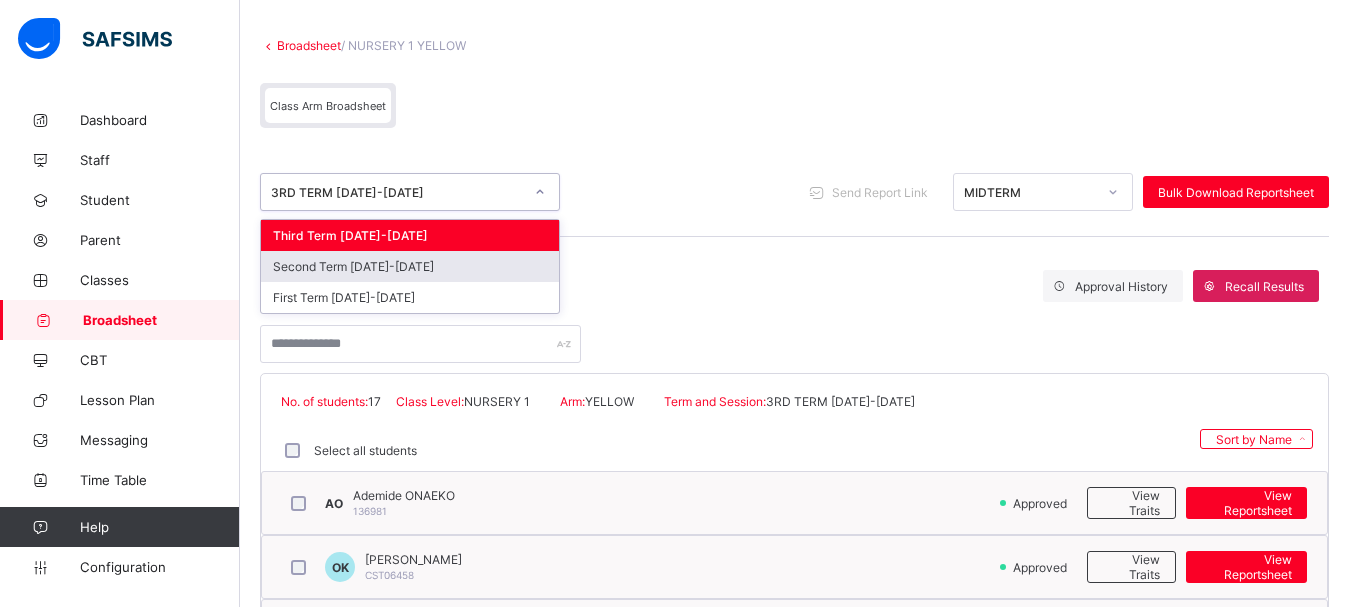 click on "Second Term 2023-2024" at bounding box center (410, 266) 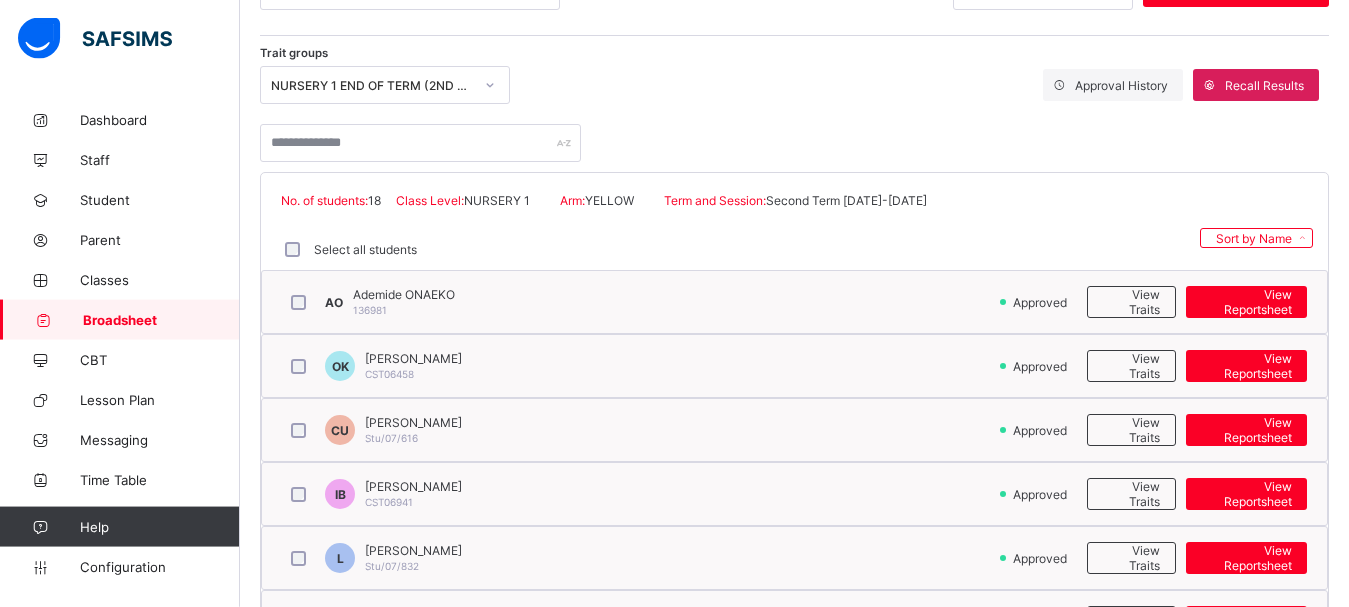 scroll, scrollTop: 306, scrollLeft: 0, axis: vertical 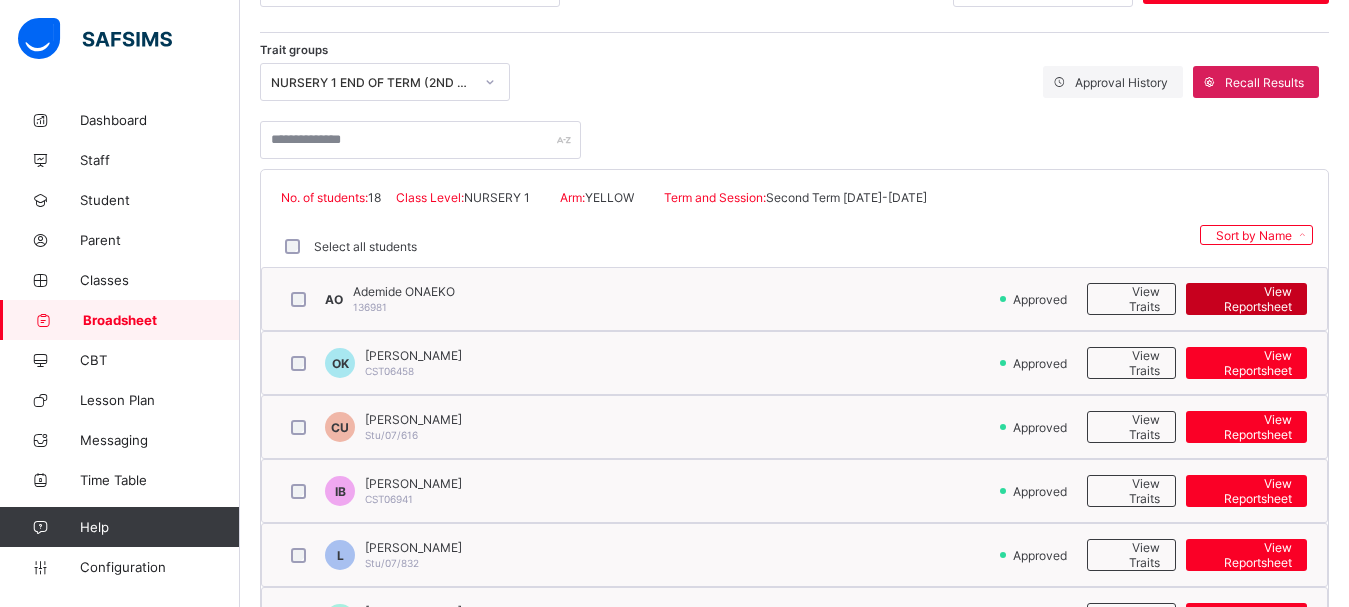 click on "View Reportsheet" at bounding box center (1246, 299) 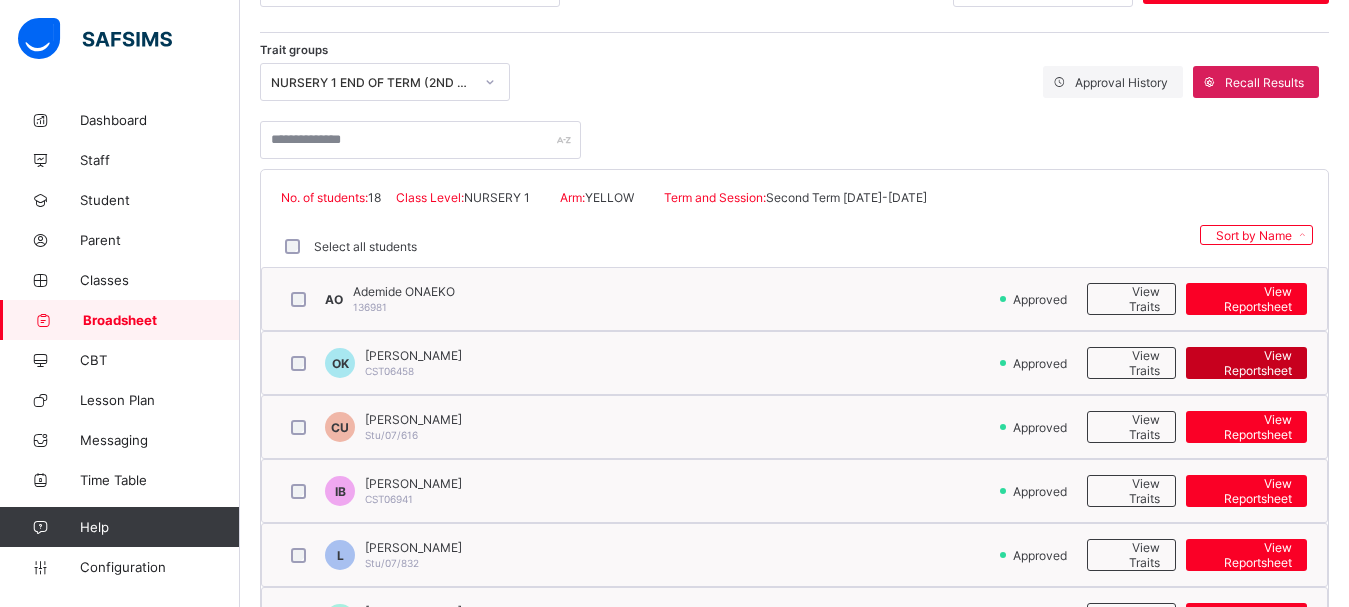 click on "View Reportsheet" at bounding box center (1246, 363) 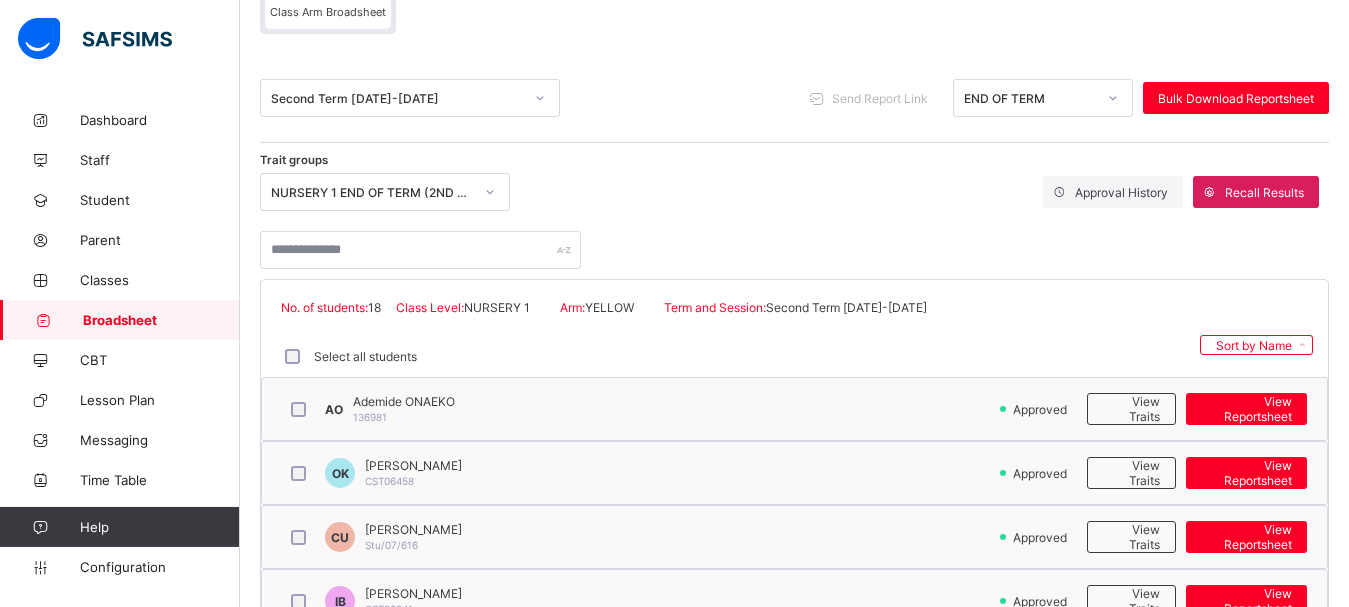 scroll, scrollTop: 102, scrollLeft: 0, axis: vertical 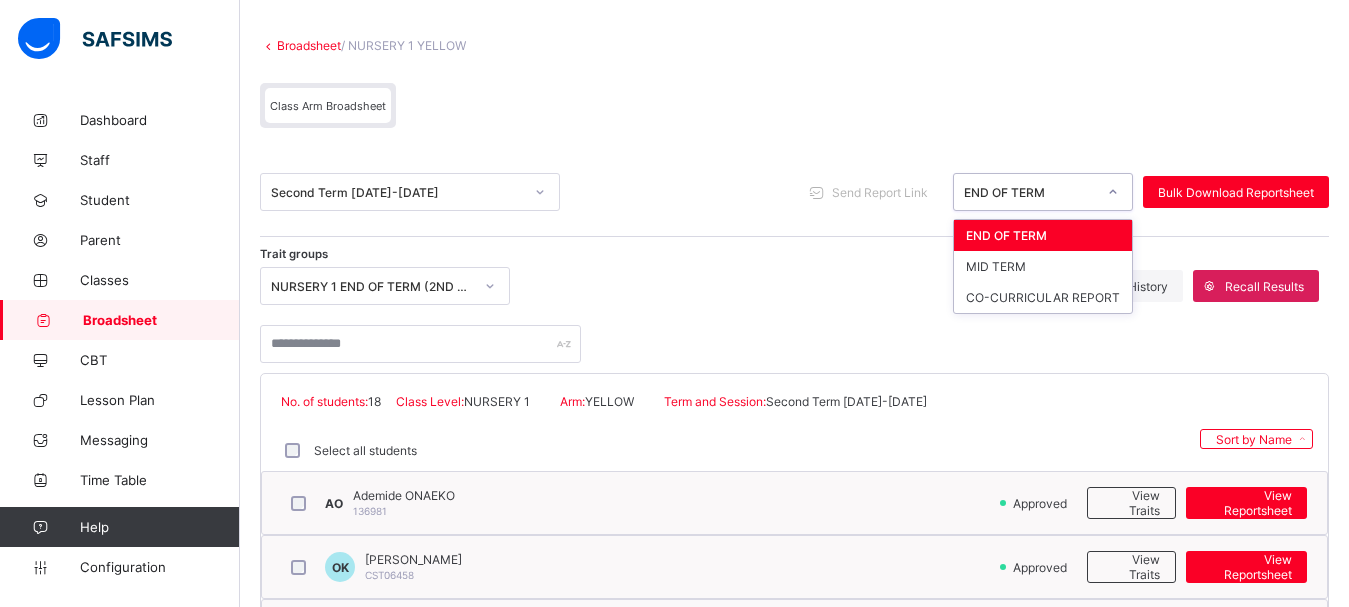 click on "END OF TERM" at bounding box center (1030, 192) 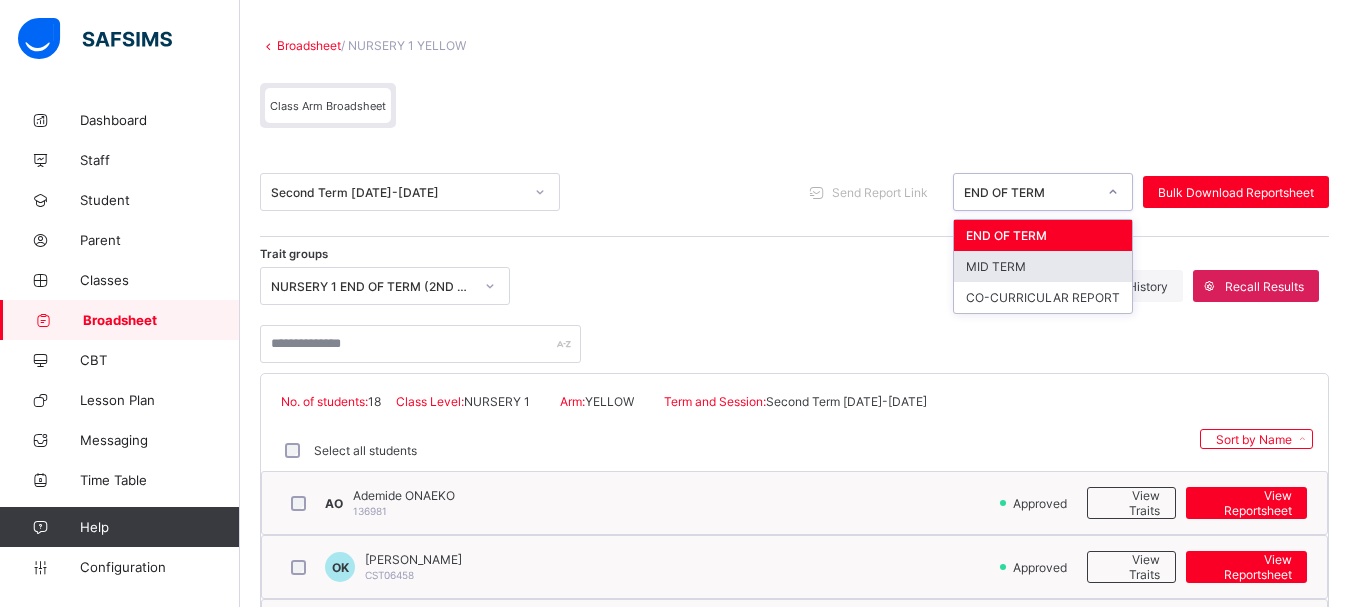 click on "MID TERM" at bounding box center [1043, 266] 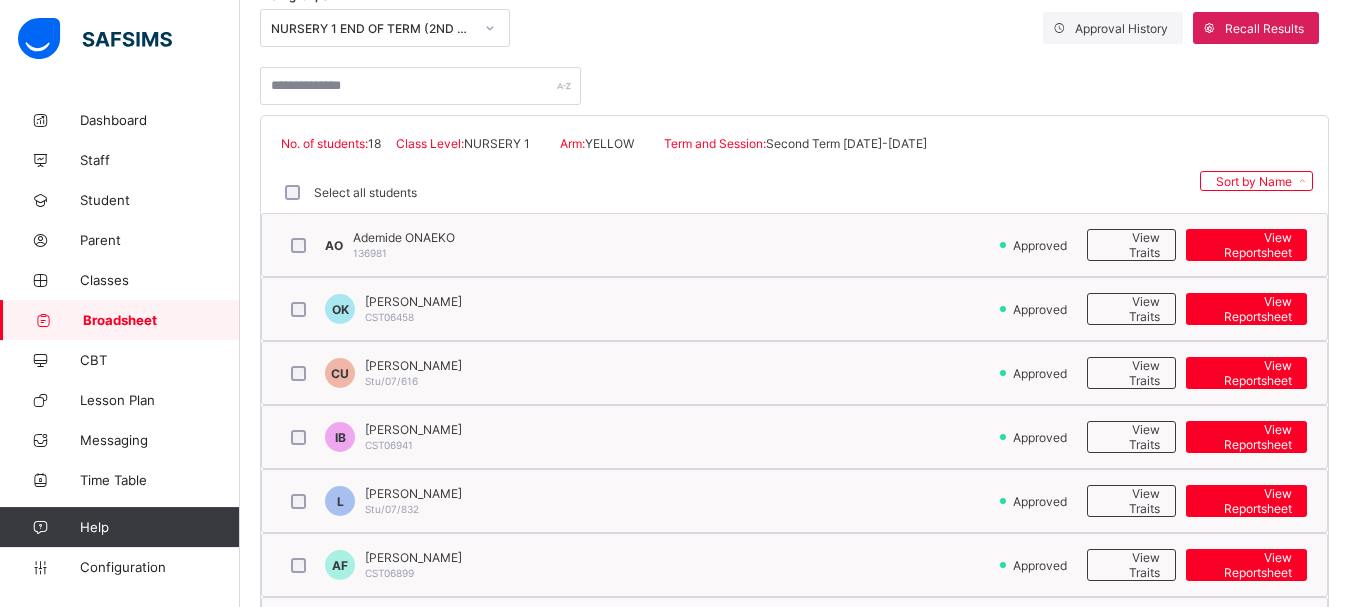 scroll, scrollTop: 408, scrollLeft: 0, axis: vertical 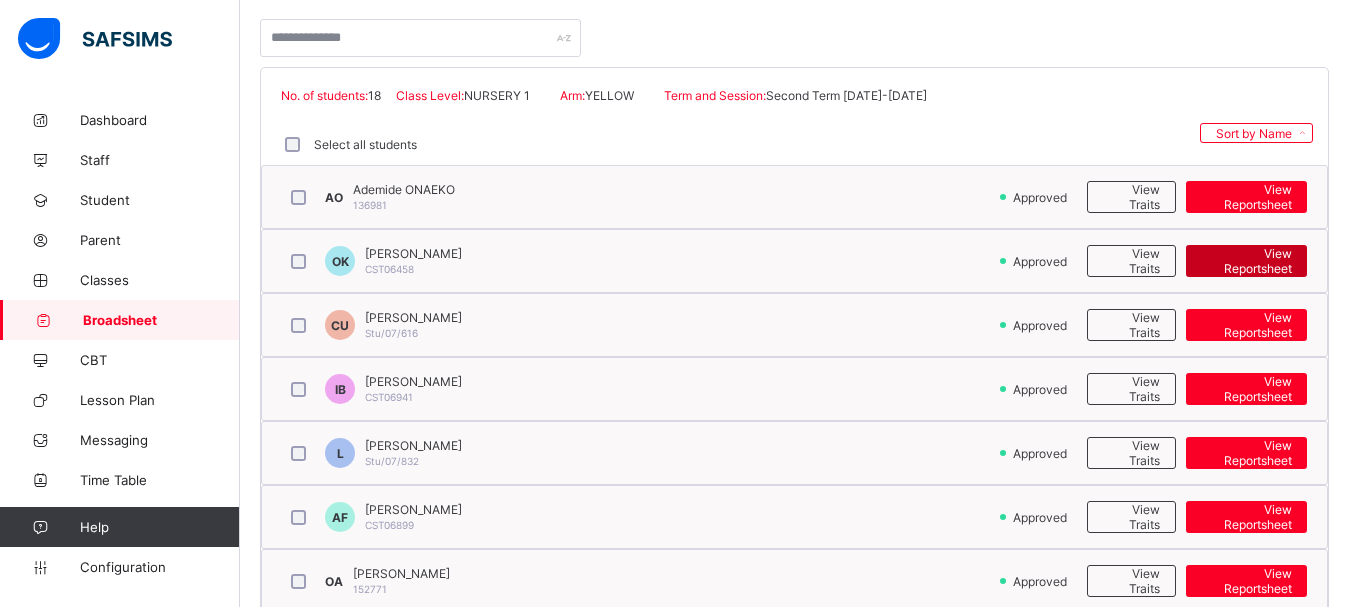click on "View Reportsheet" at bounding box center (1246, 261) 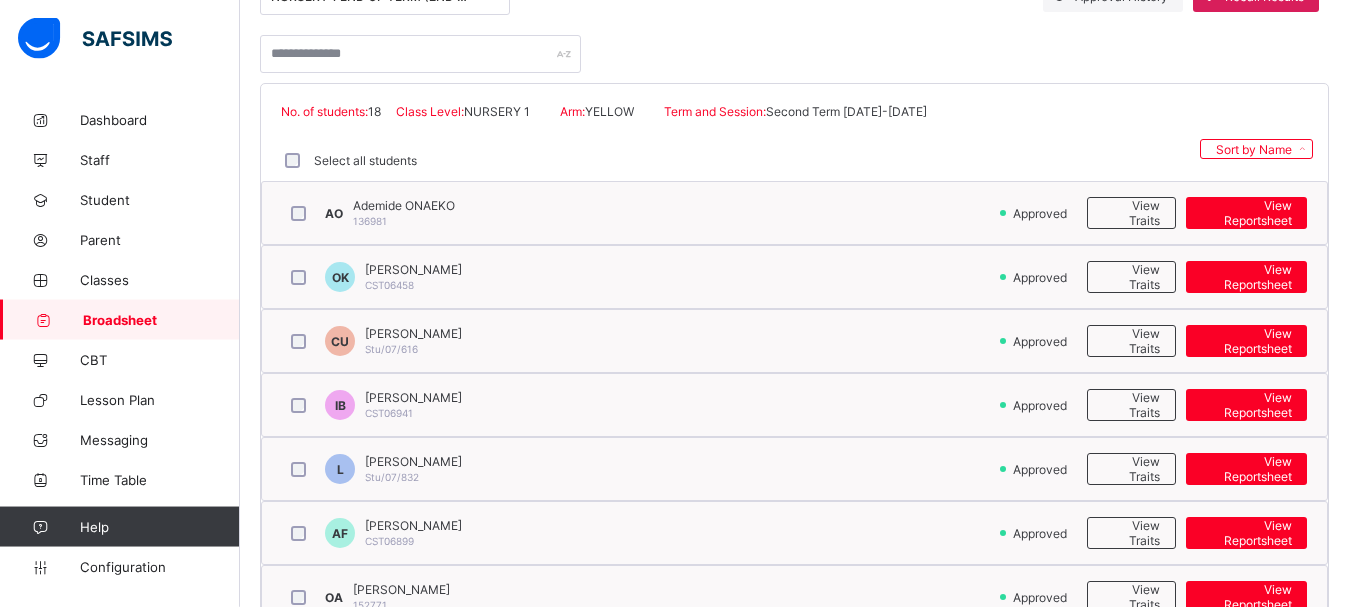 scroll, scrollTop: 204, scrollLeft: 0, axis: vertical 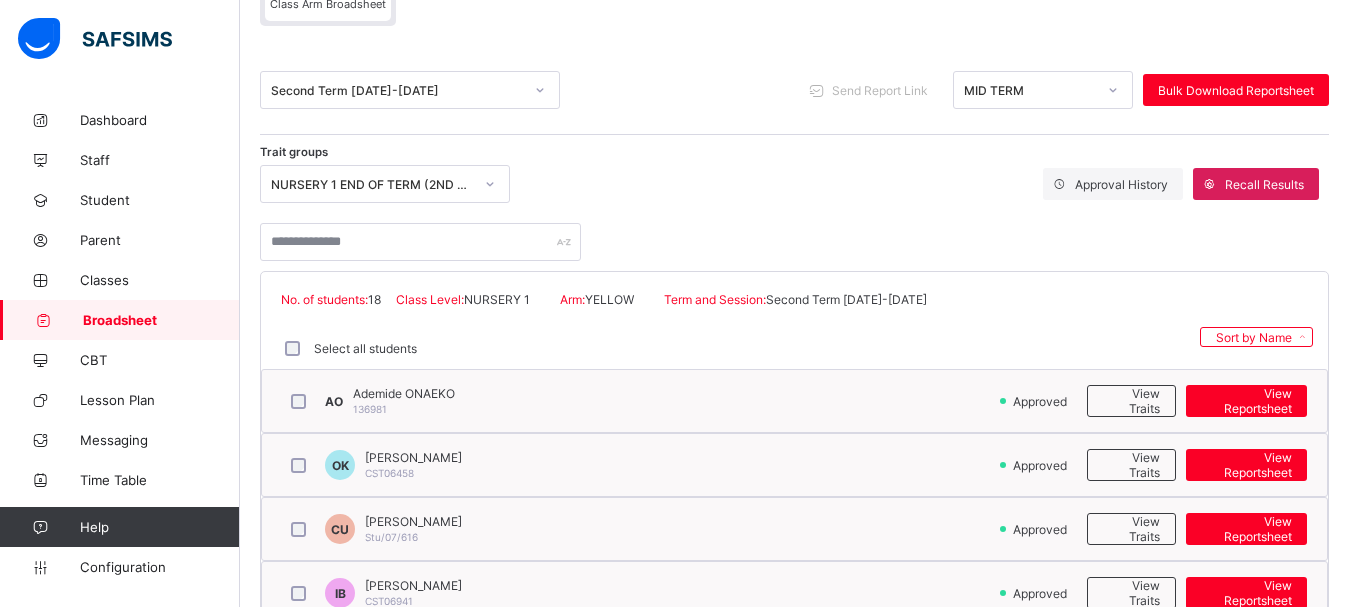 click on "Second Term 2023-2024" at bounding box center (397, 90) 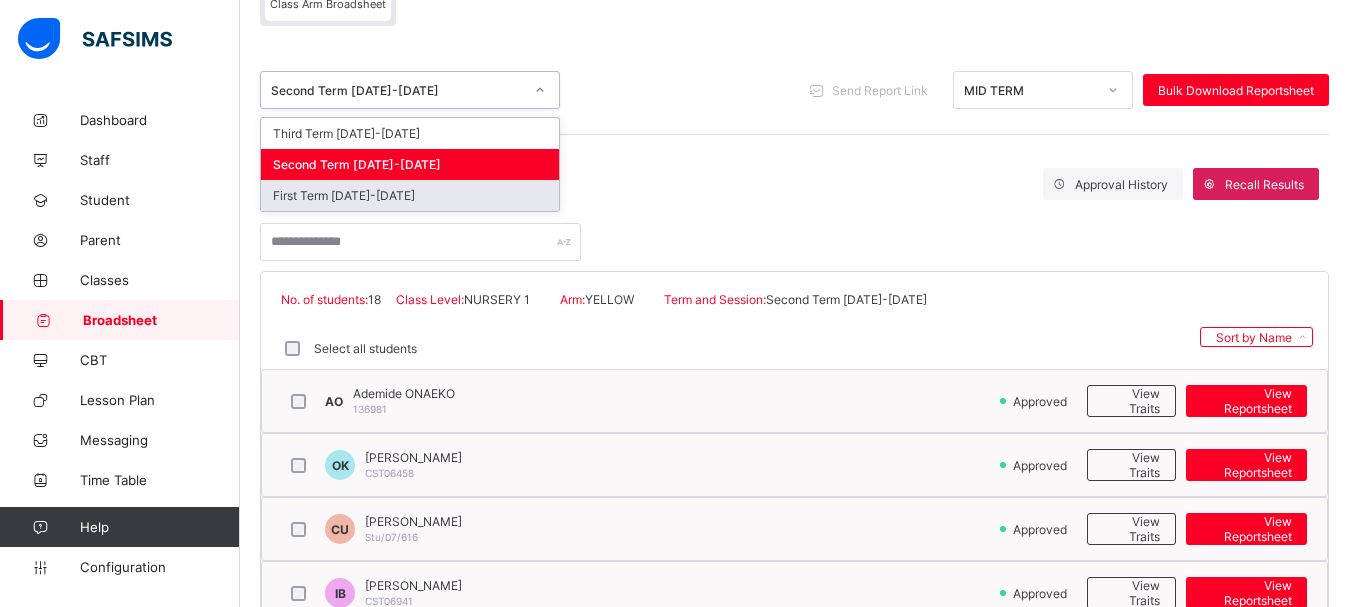 click on "First Term 2023-2024" at bounding box center (410, 195) 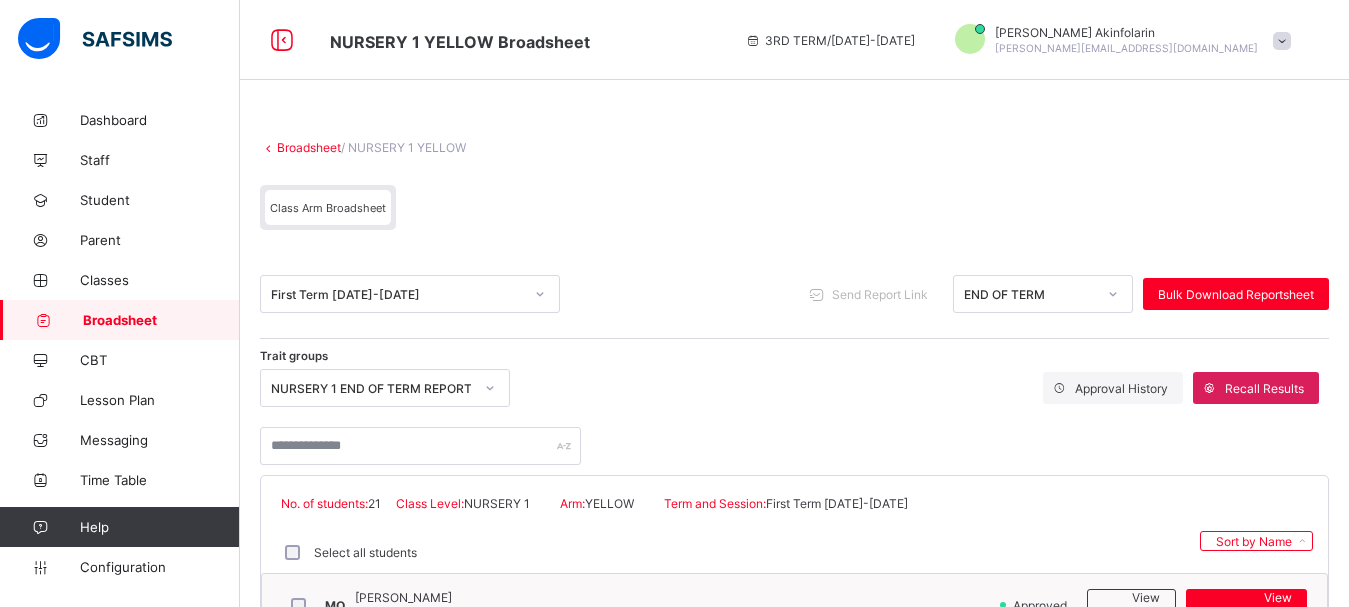 scroll, scrollTop: 306, scrollLeft: 0, axis: vertical 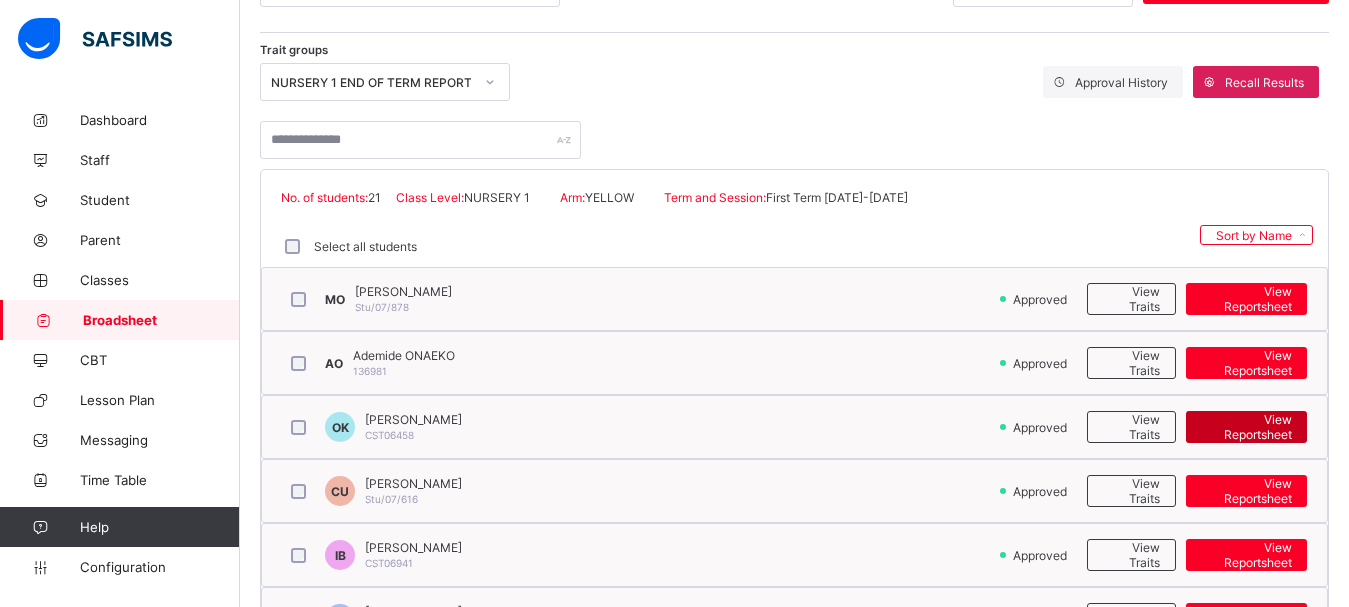 click on "View Reportsheet" at bounding box center [1246, 427] 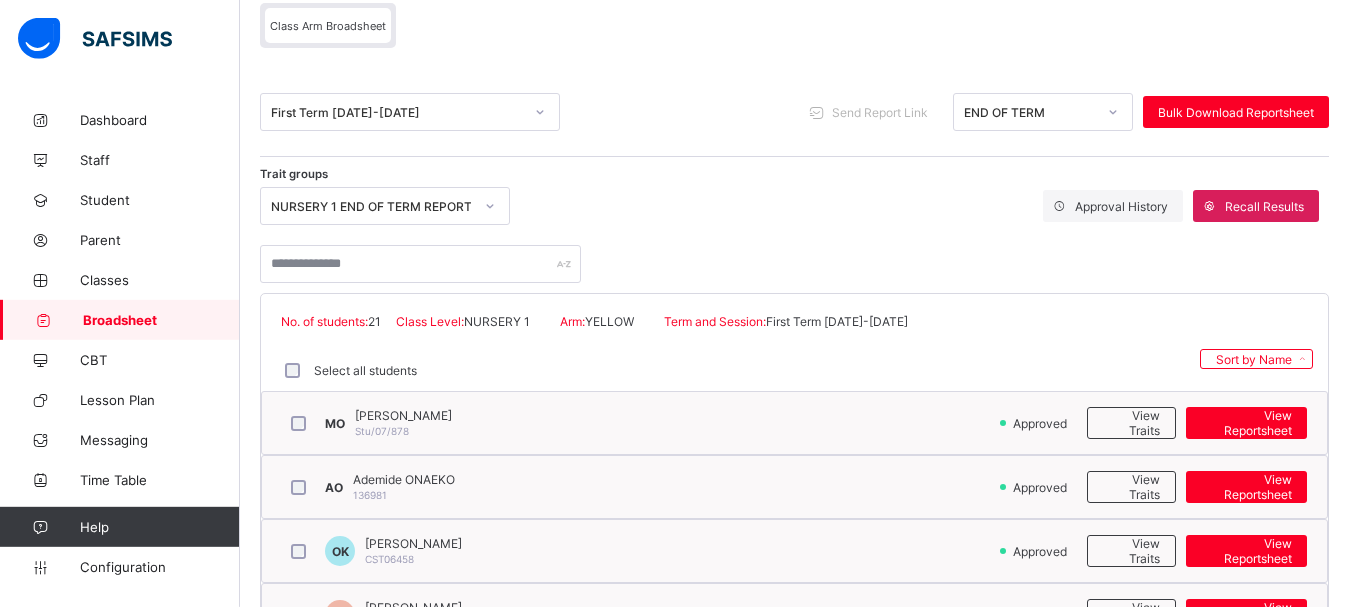 scroll, scrollTop: 102, scrollLeft: 0, axis: vertical 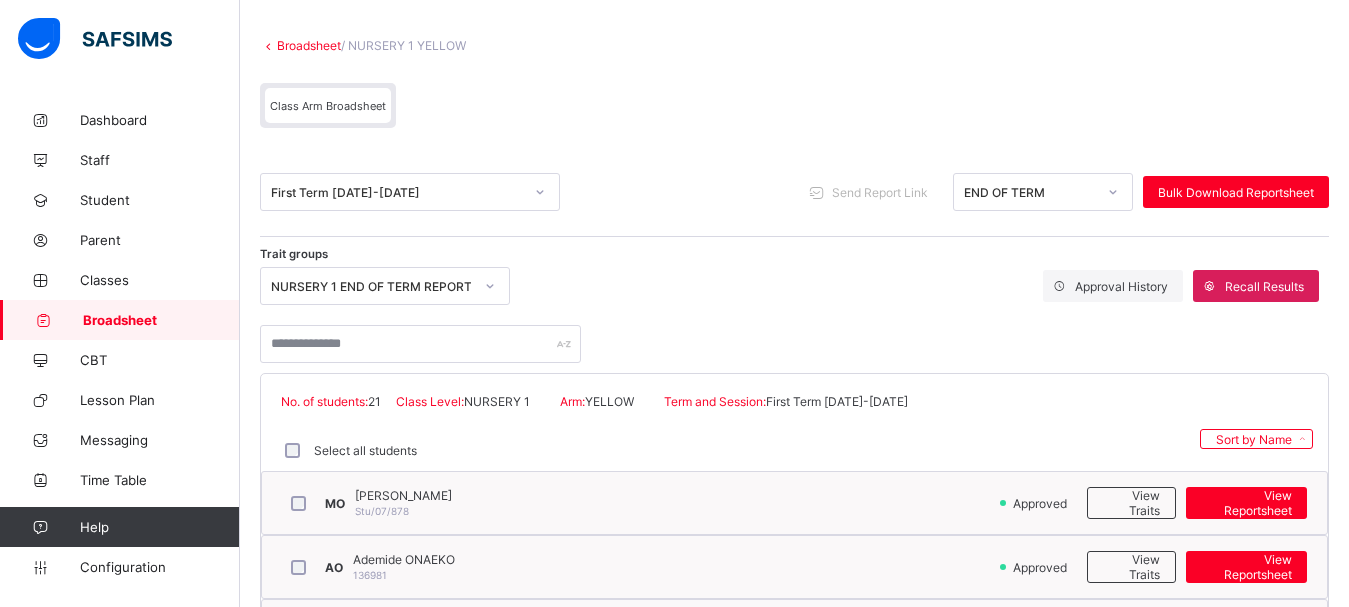 click on "END OF TERM" at bounding box center [1030, 192] 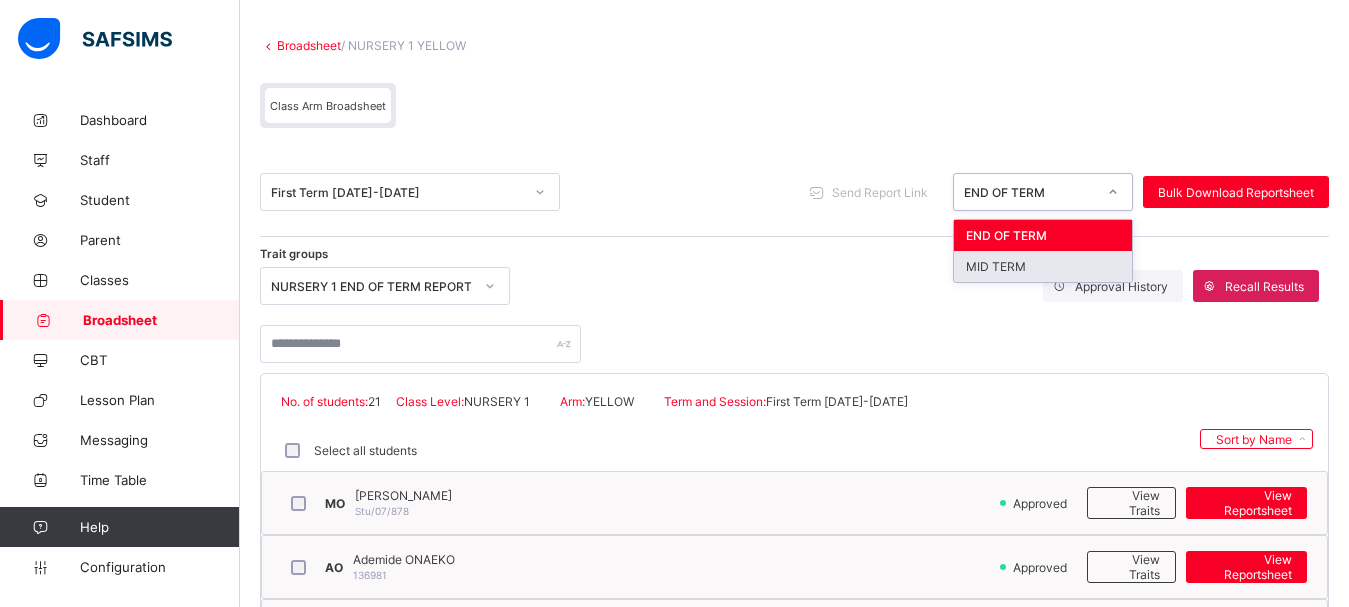 click on "MID TERM" at bounding box center [1043, 266] 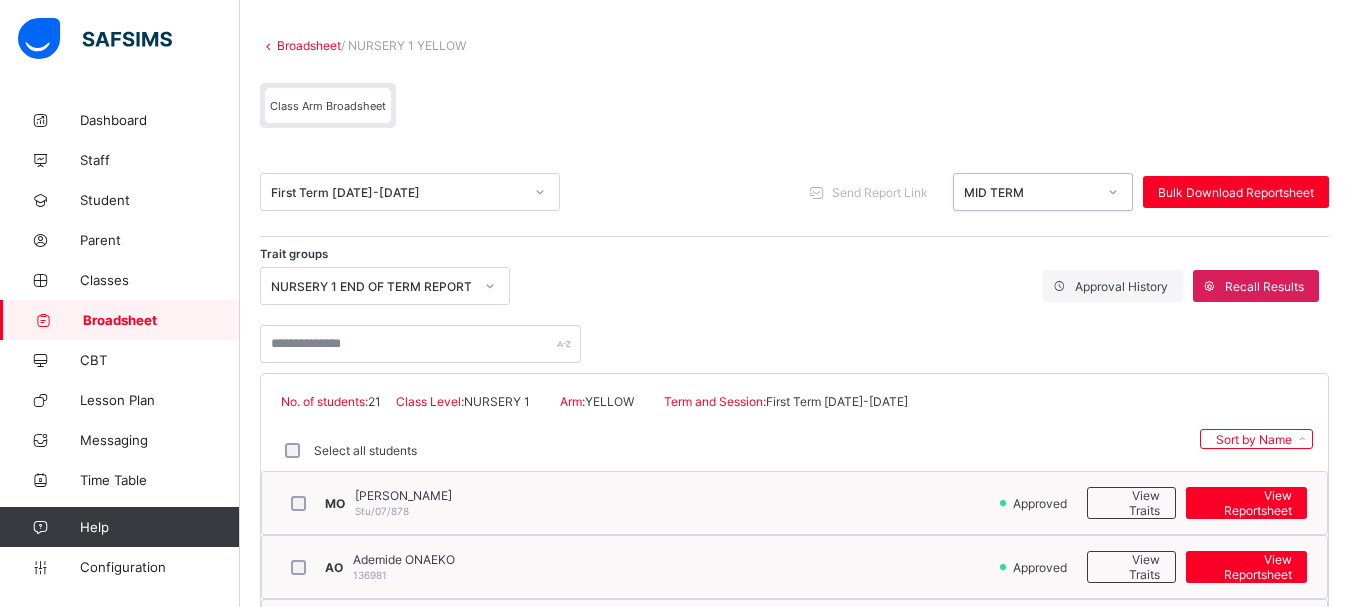 scroll, scrollTop: 306, scrollLeft: 0, axis: vertical 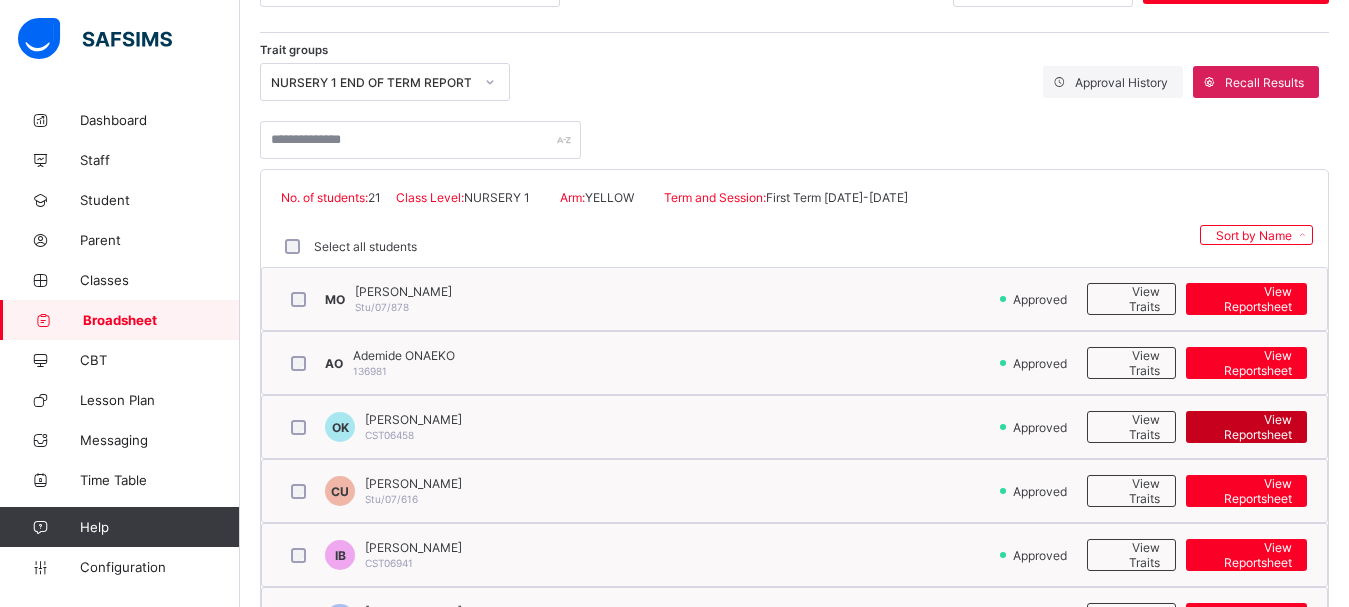 click on "View Reportsheet" at bounding box center [1246, 427] 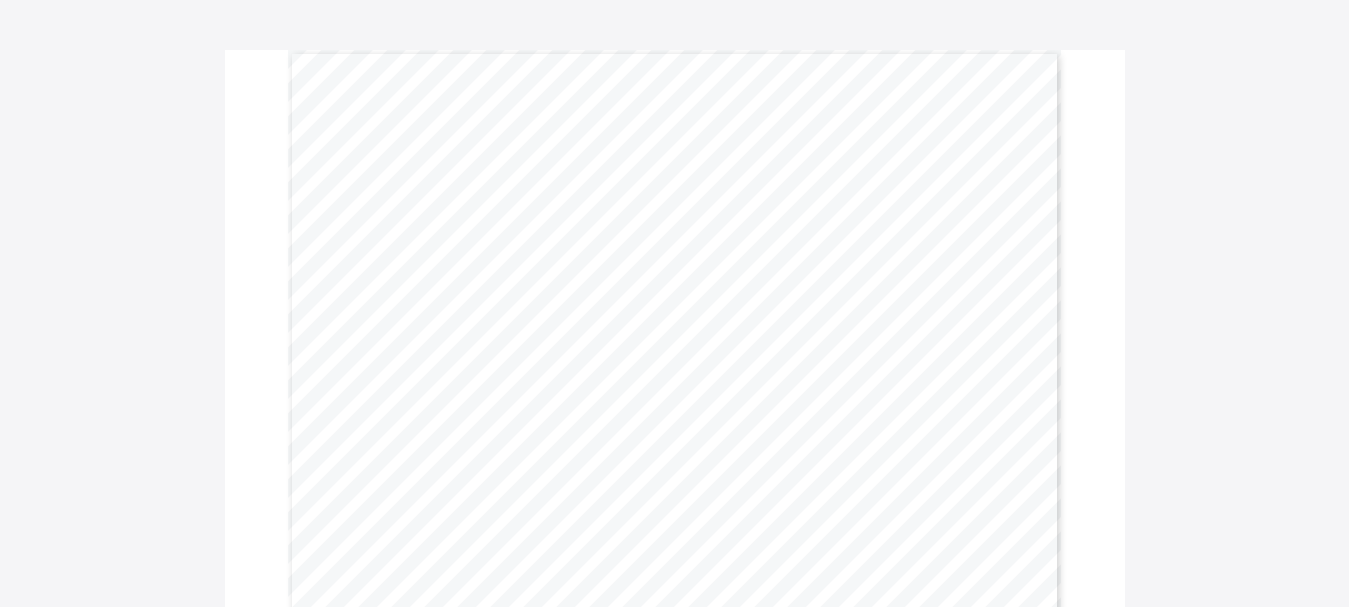 scroll, scrollTop: 102, scrollLeft: 0, axis: vertical 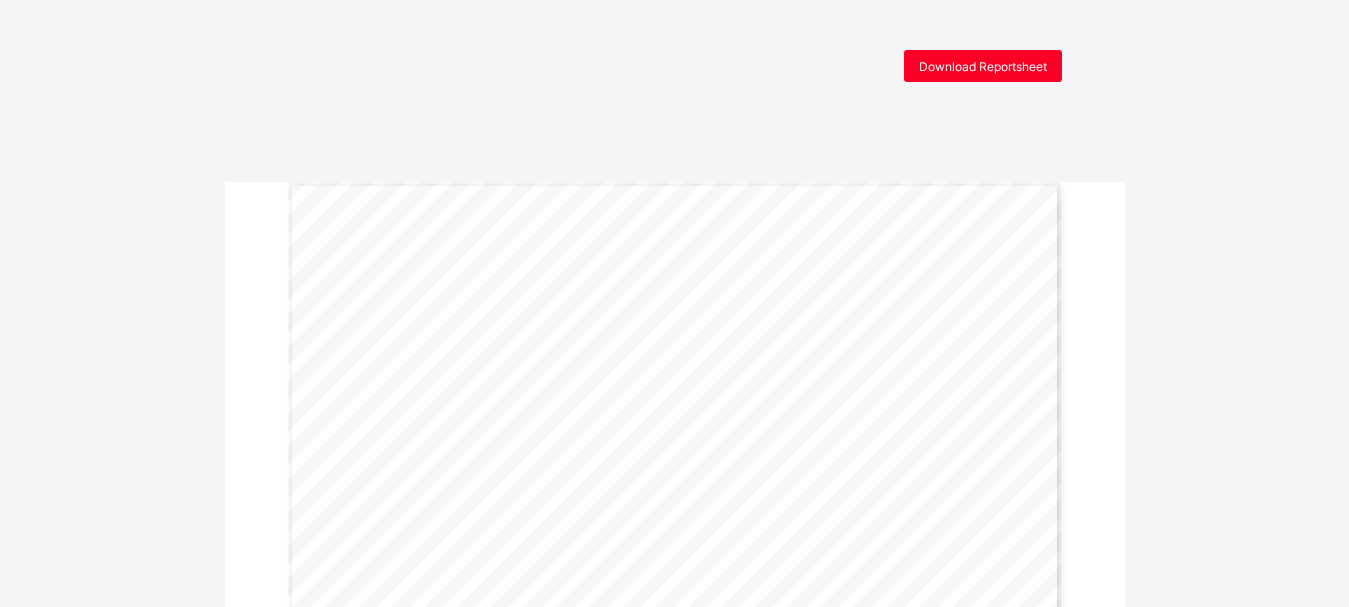 click on "Download Reportsheet" at bounding box center (983, 66) 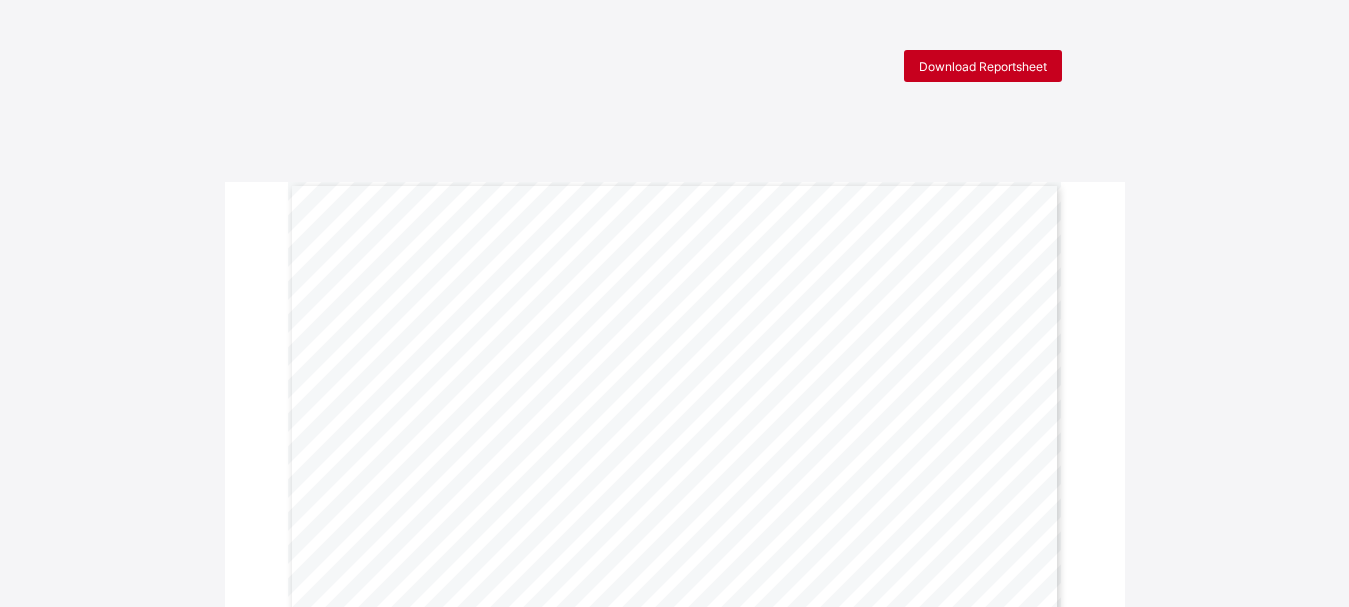 click on "Download Reportsheet" at bounding box center (983, 66) 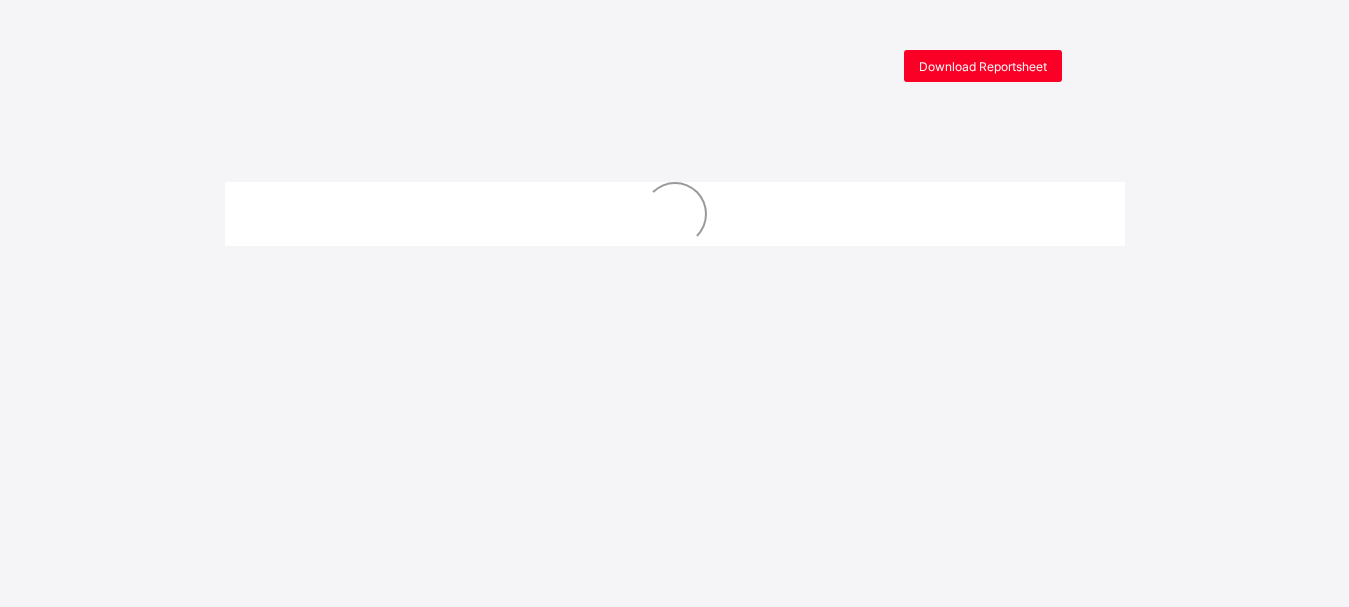 scroll, scrollTop: 0, scrollLeft: 0, axis: both 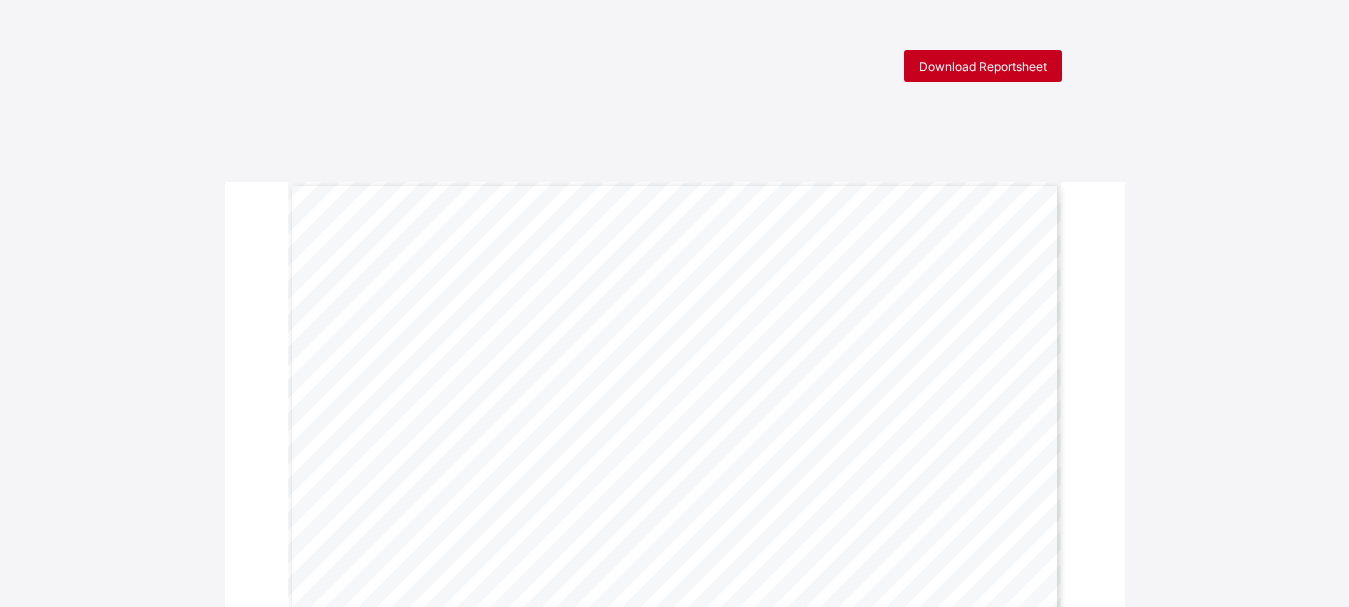 click on "Download Reportsheet" at bounding box center [983, 66] 